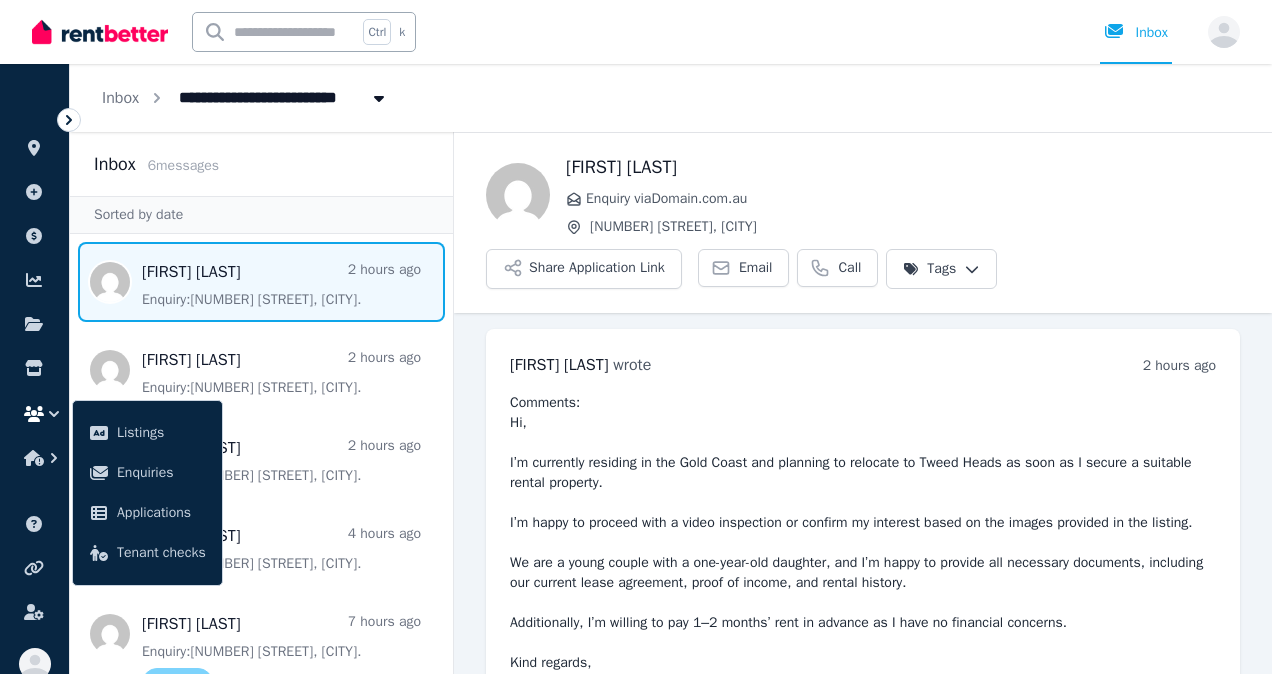 scroll, scrollTop: 0, scrollLeft: 0, axis: both 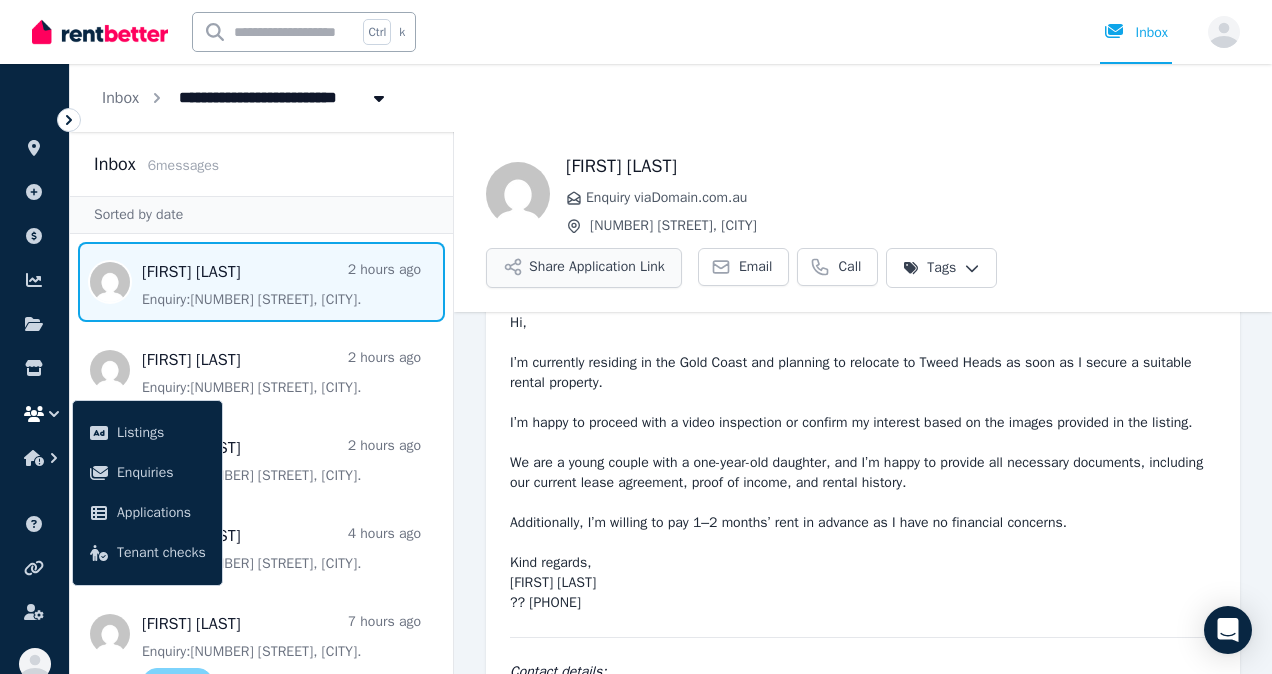 click on "Share Application Link" at bounding box center (584, 268) 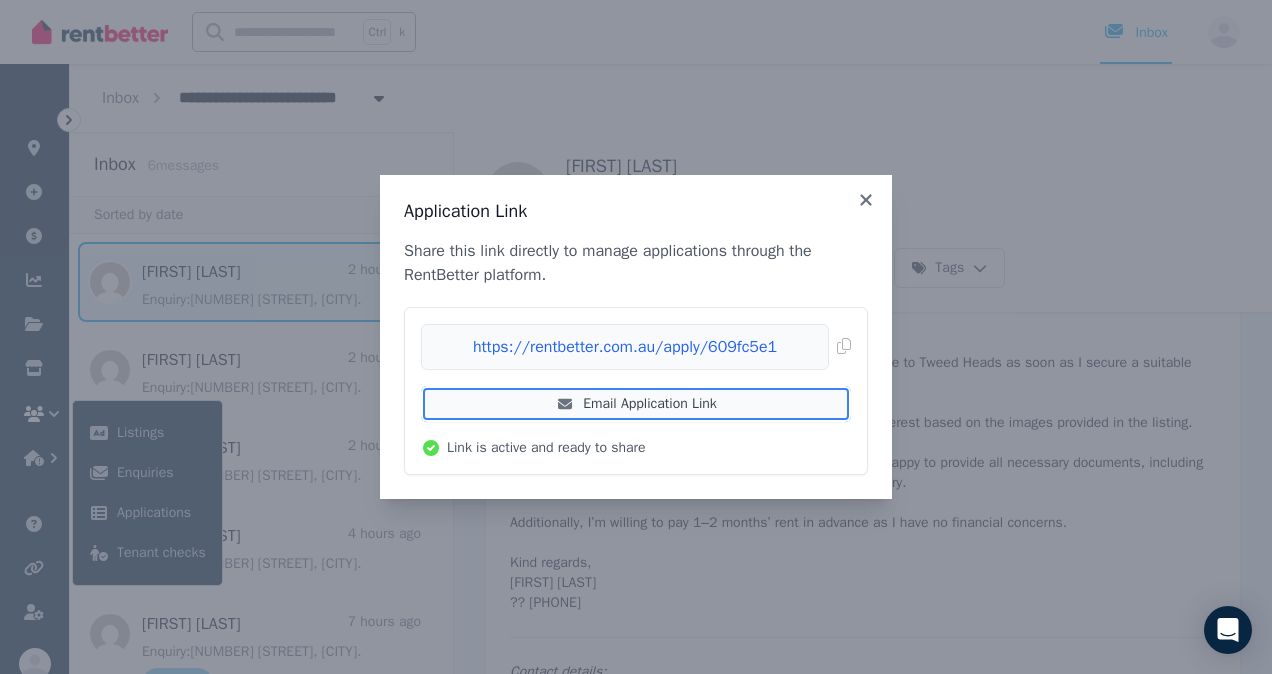 click on "Email Application Link" at bounding box center (636, 404) 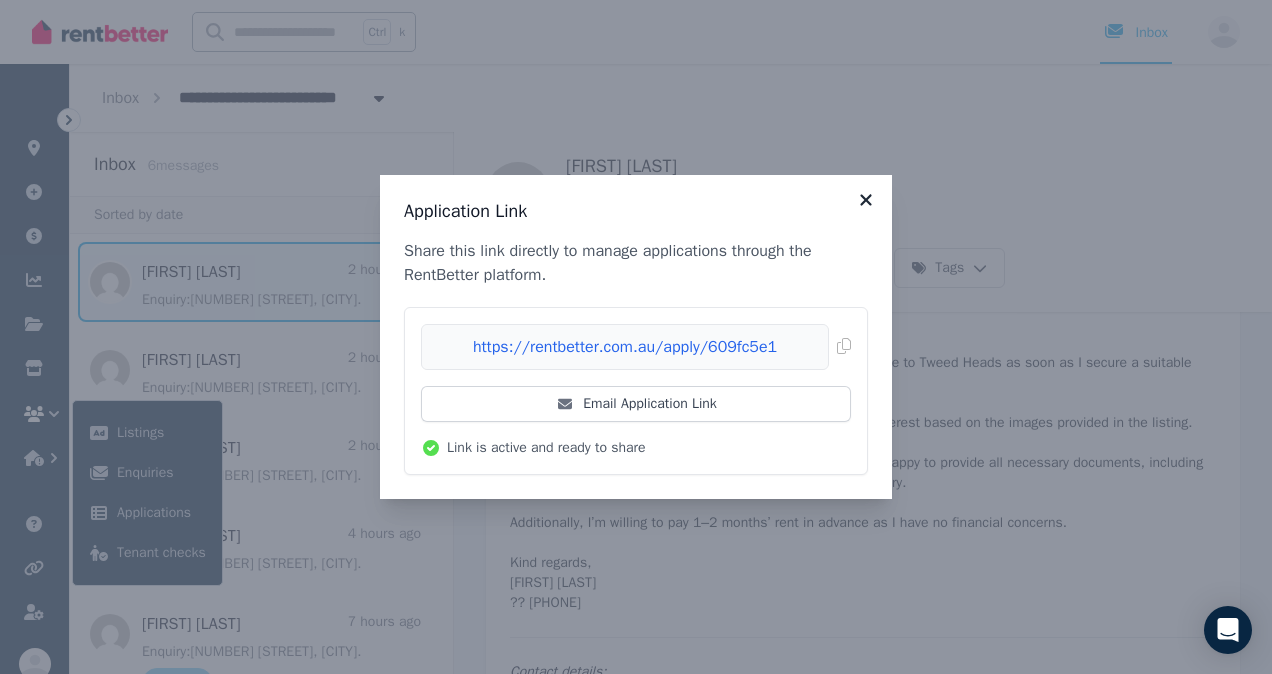 click 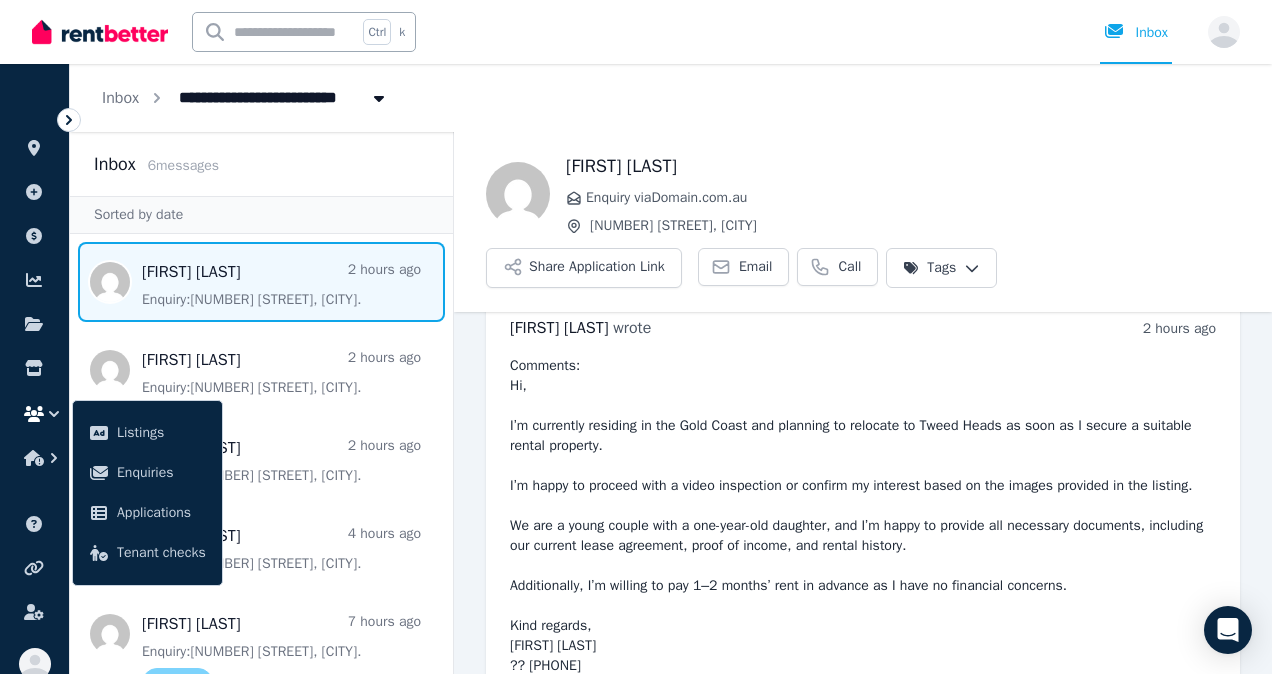 scroll, scrollTop: 0, scrollLeft: 0, axis: both 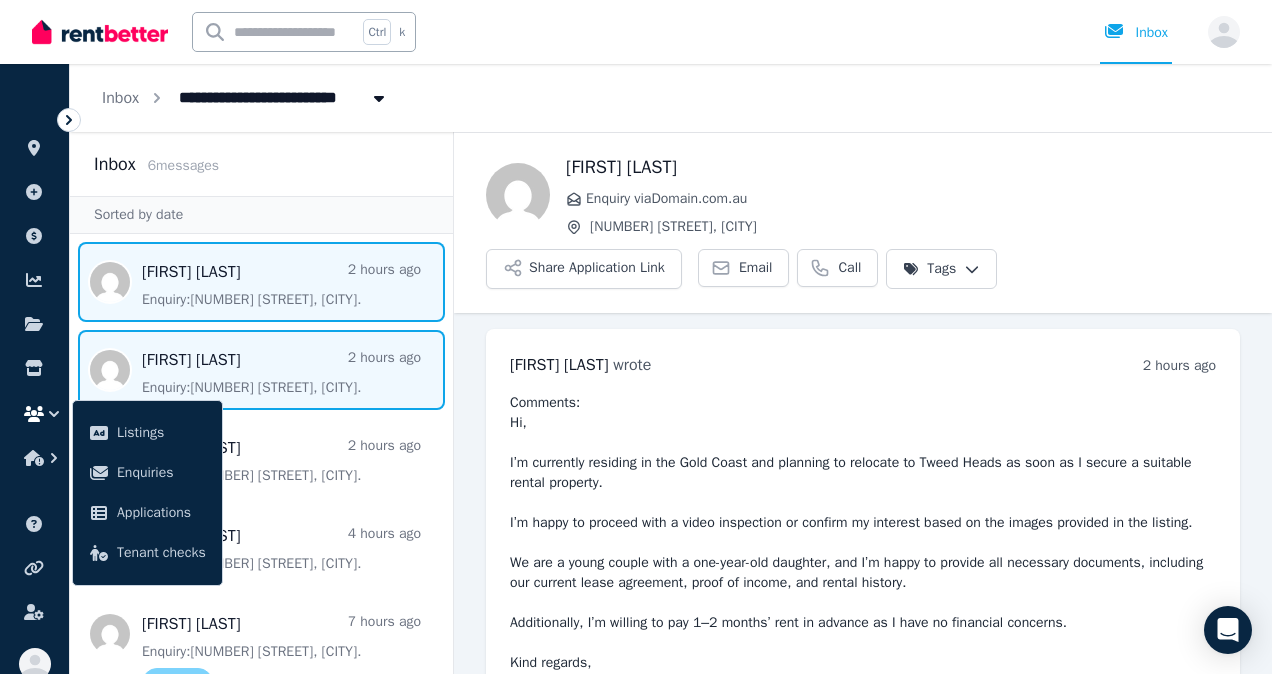 click at bounding box center (261, 370) 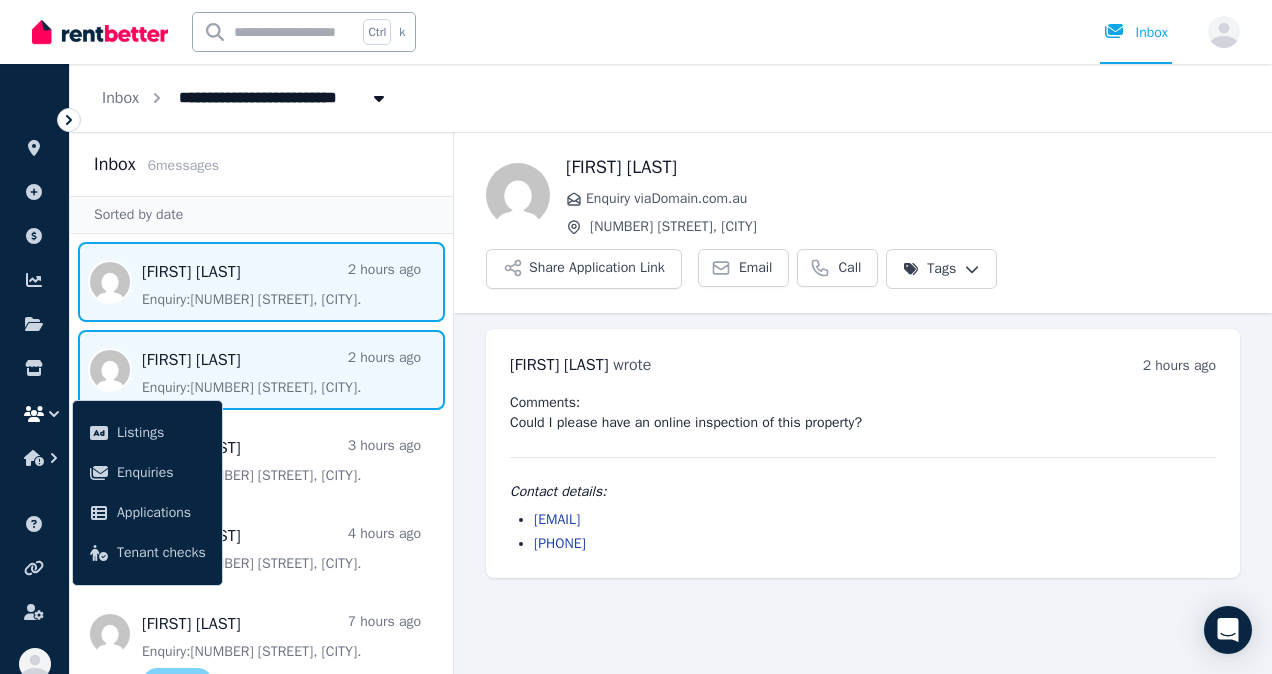 click at bounding box center (261, 282) 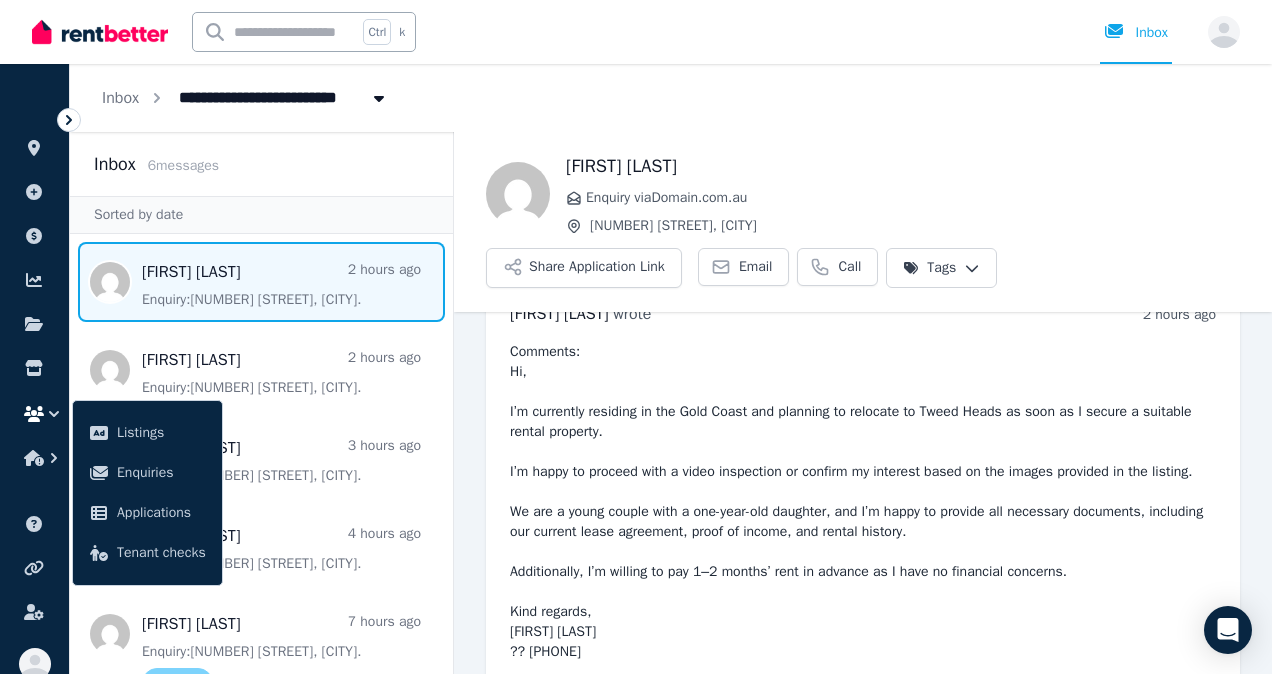 click at bounding box center (261, 282) 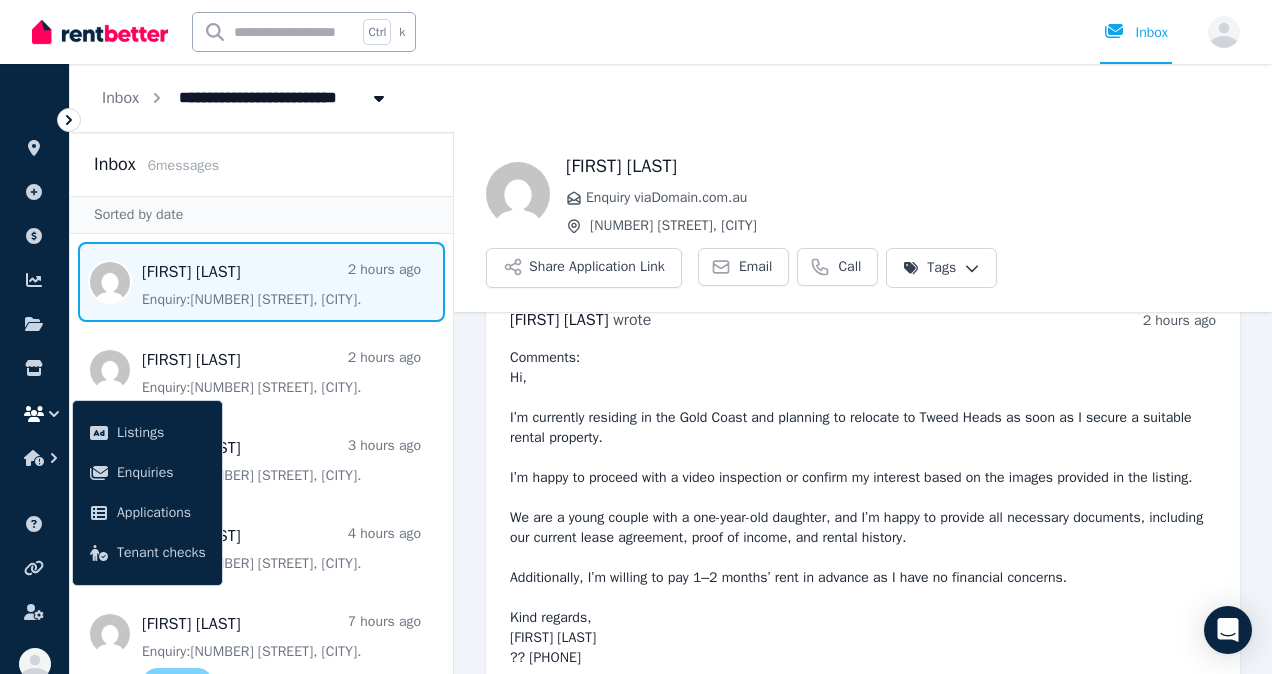 scroll, scrollTop: 0, scrollLeft: 0, axis: both 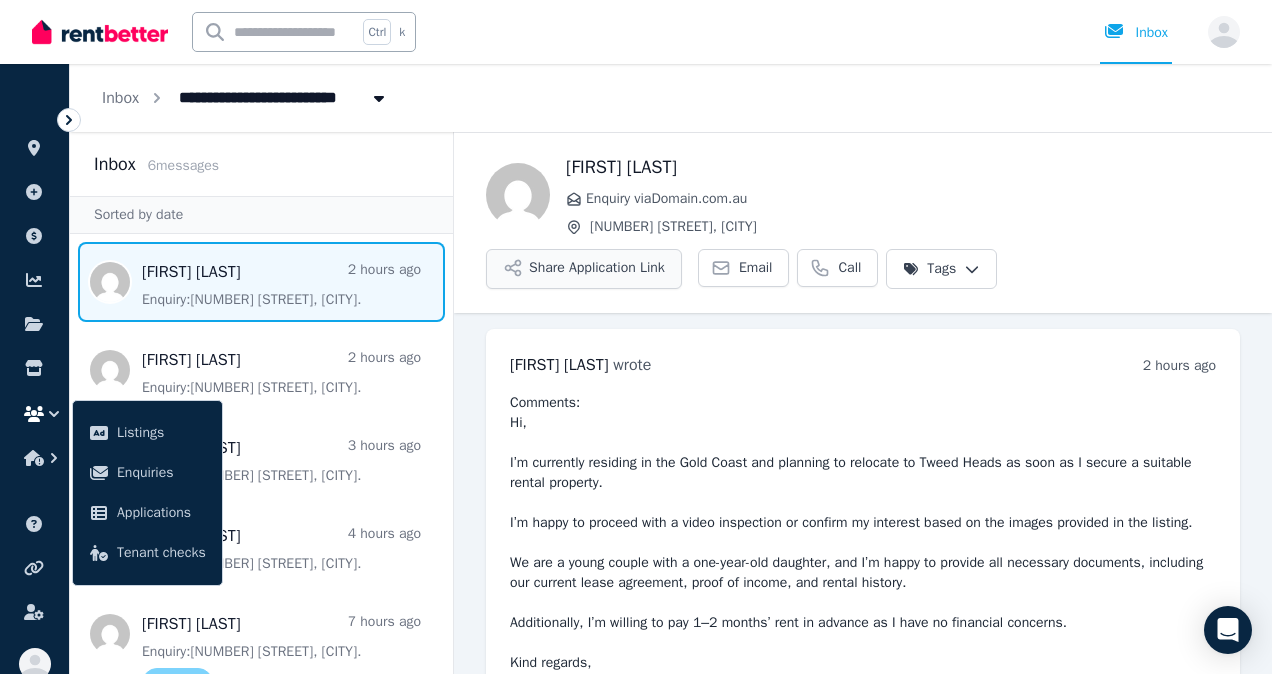 click on "Share Application Link" at bounding box center [584, 269] 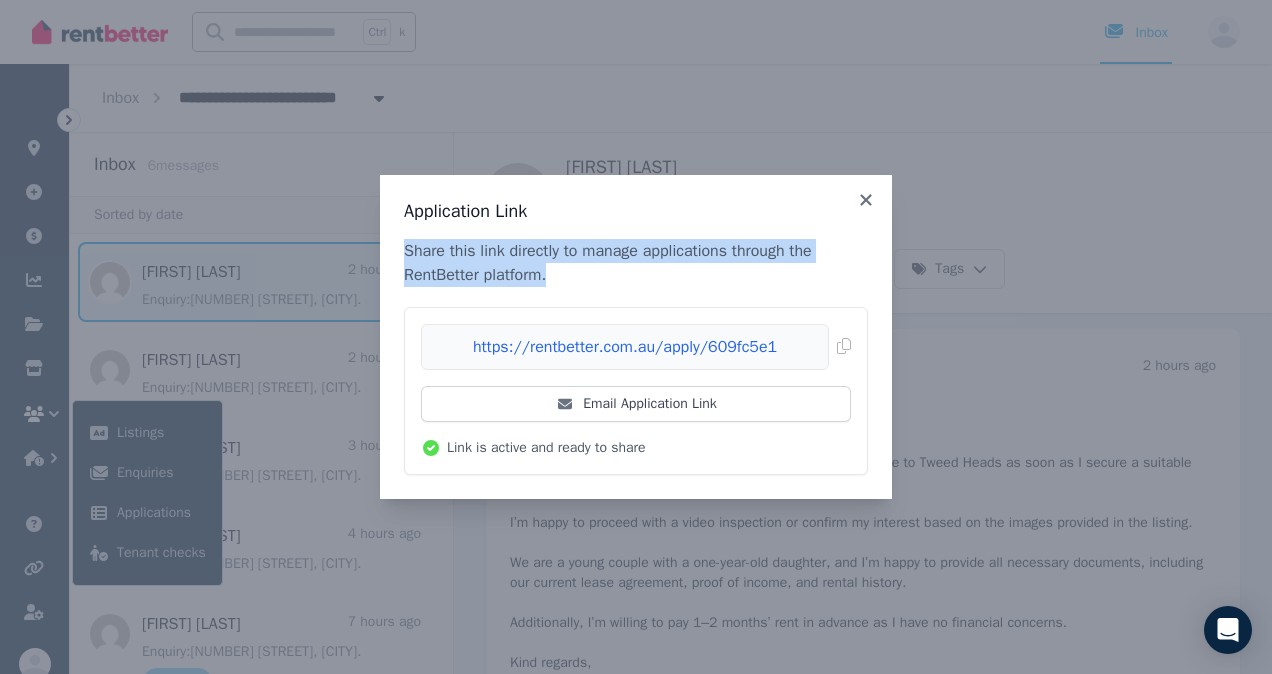 click on "Share this link directly to manage applications through the RentBetter platform." at bounding box center (636, 263) 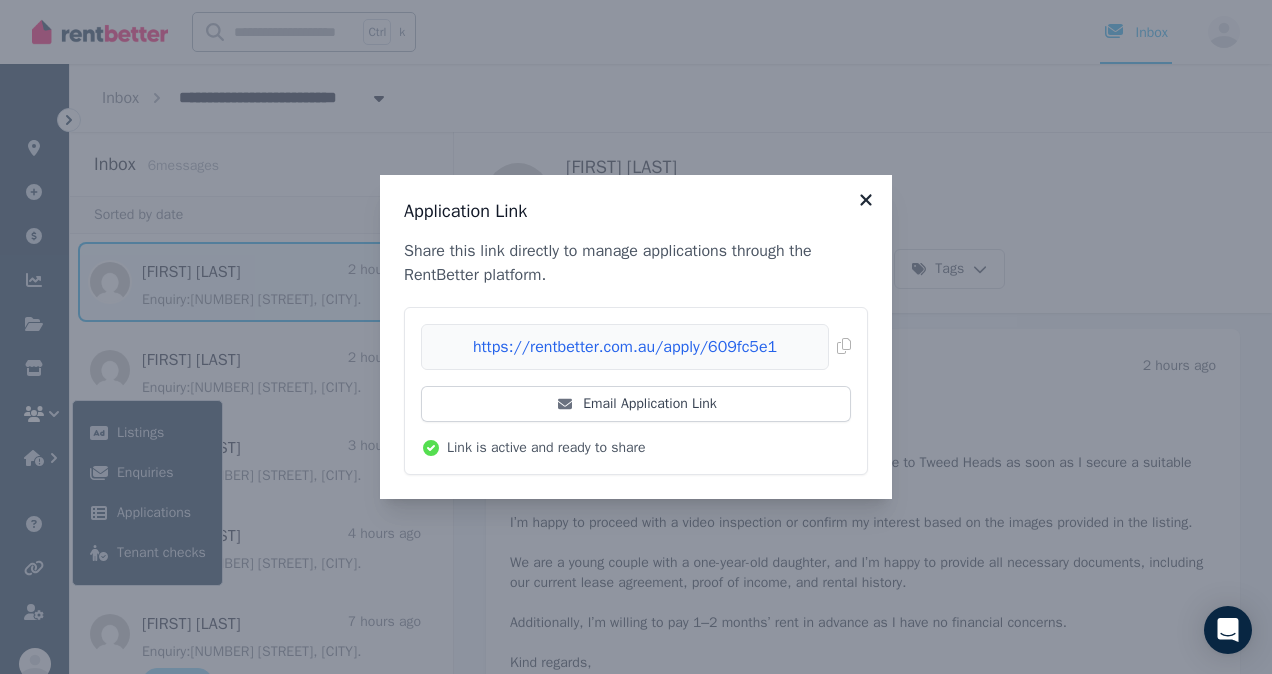 click 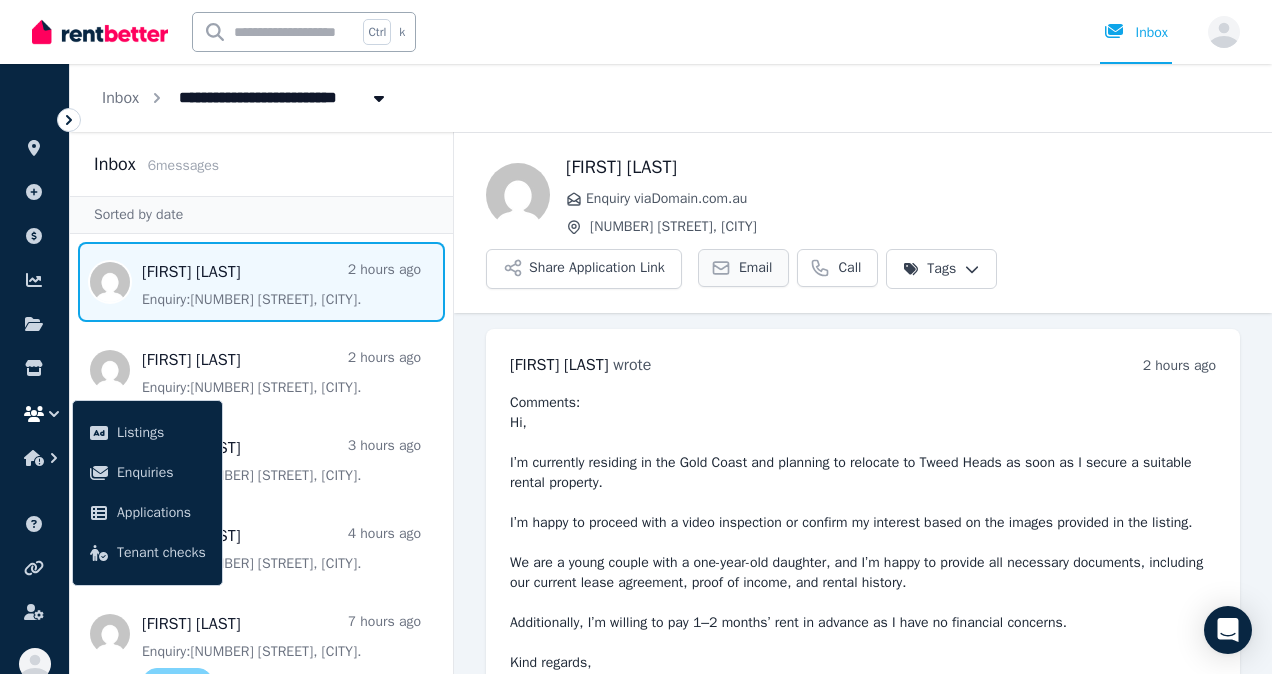 click on "Email" at bounding box center [744, 268] 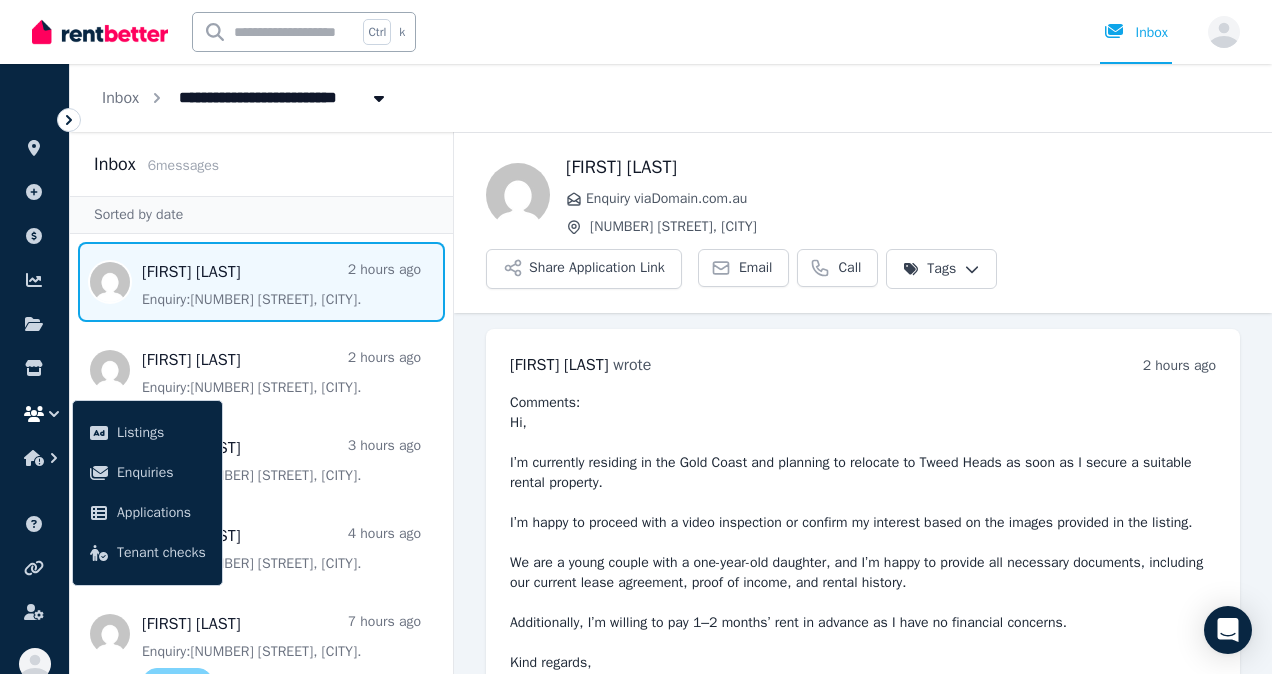 click on "**********" at bounding box center (636, 337) 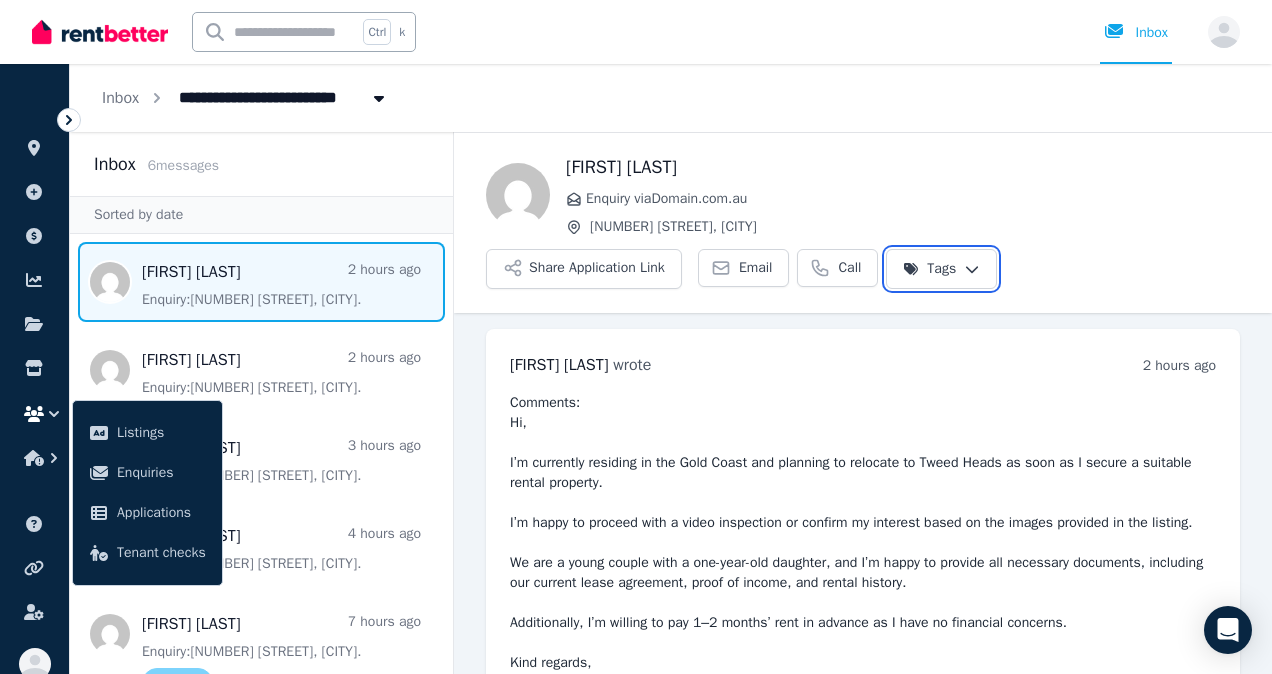 click on "**********" at bounding box center [636, 337] 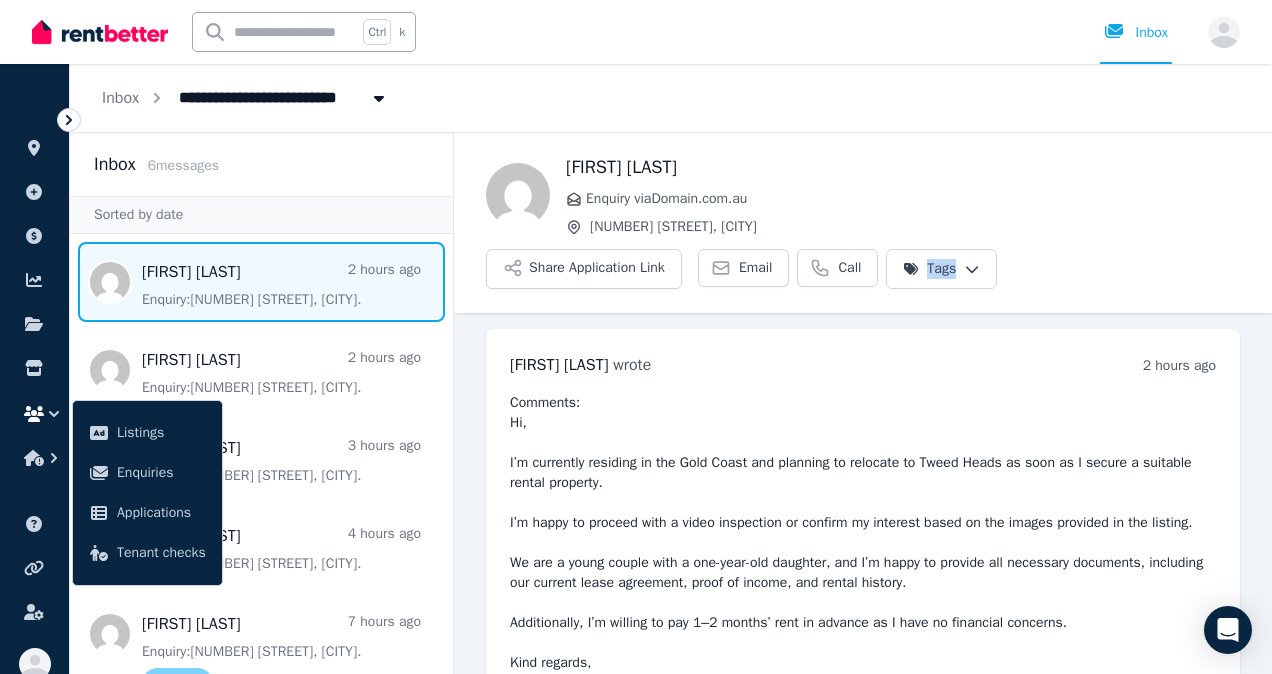 click on "**********" at bounding box center [636, 337] 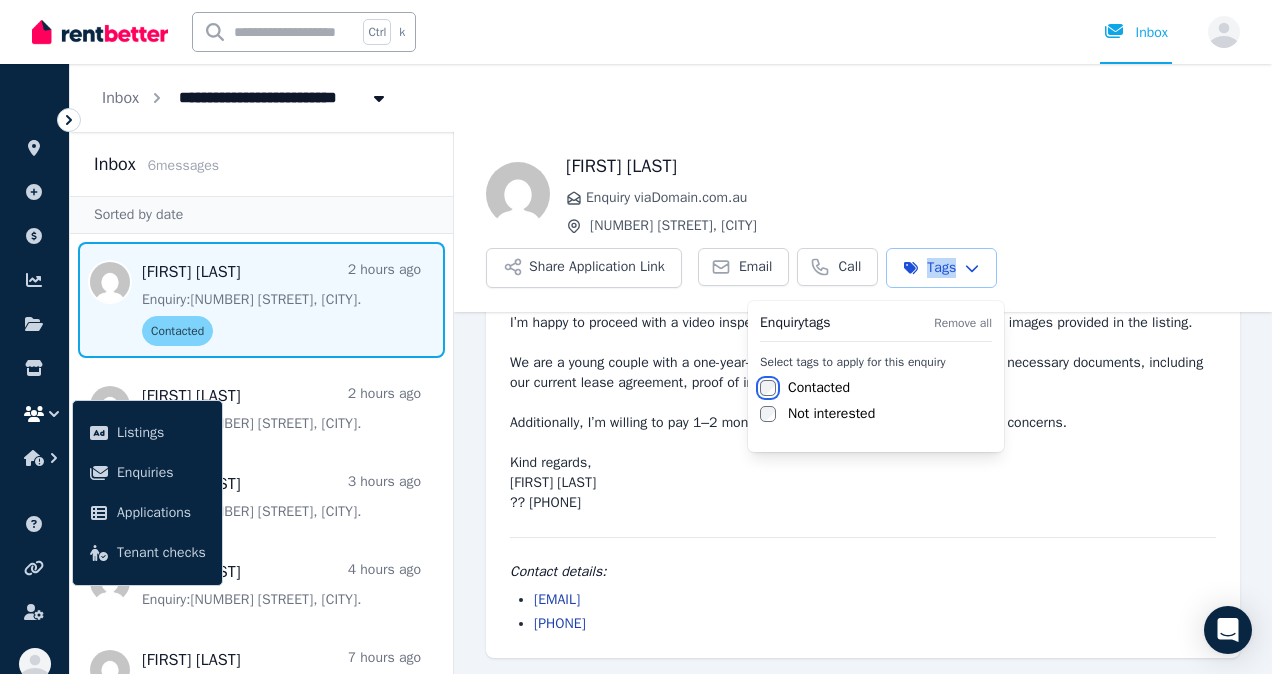 scroll, scrollTop: 220, scrollLeft: 0, axis: vertical 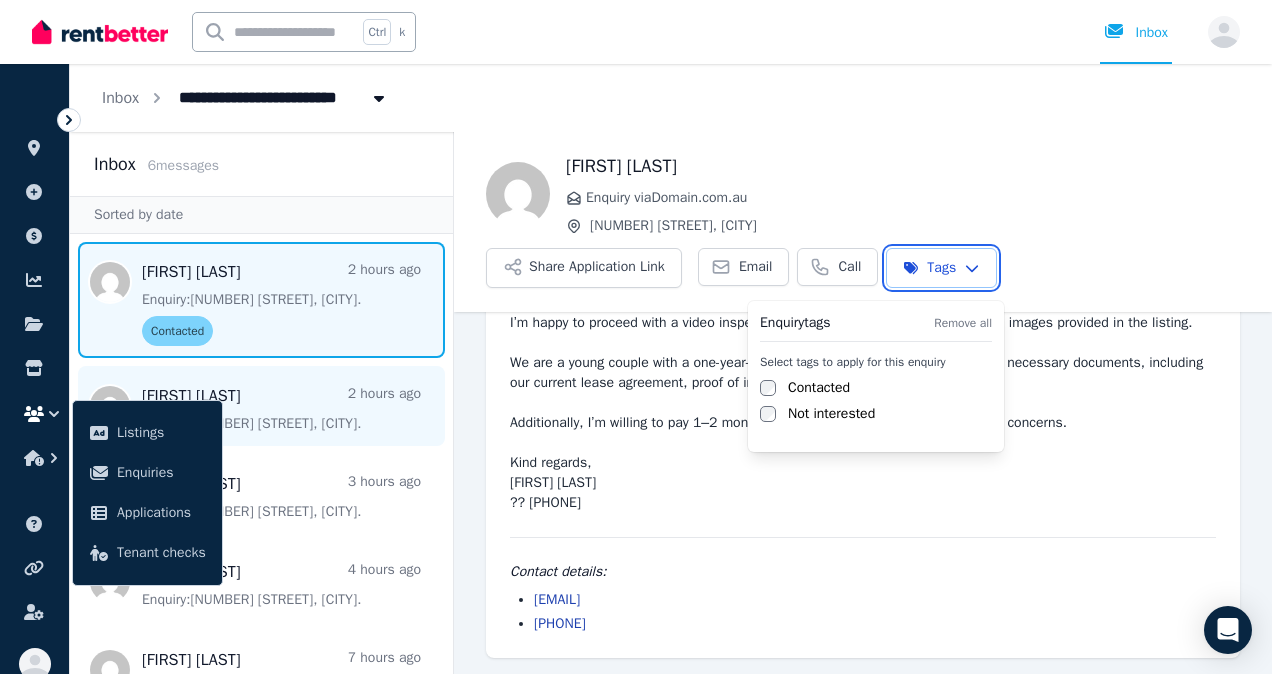 click on "**********" at bounding box center (636, 337) 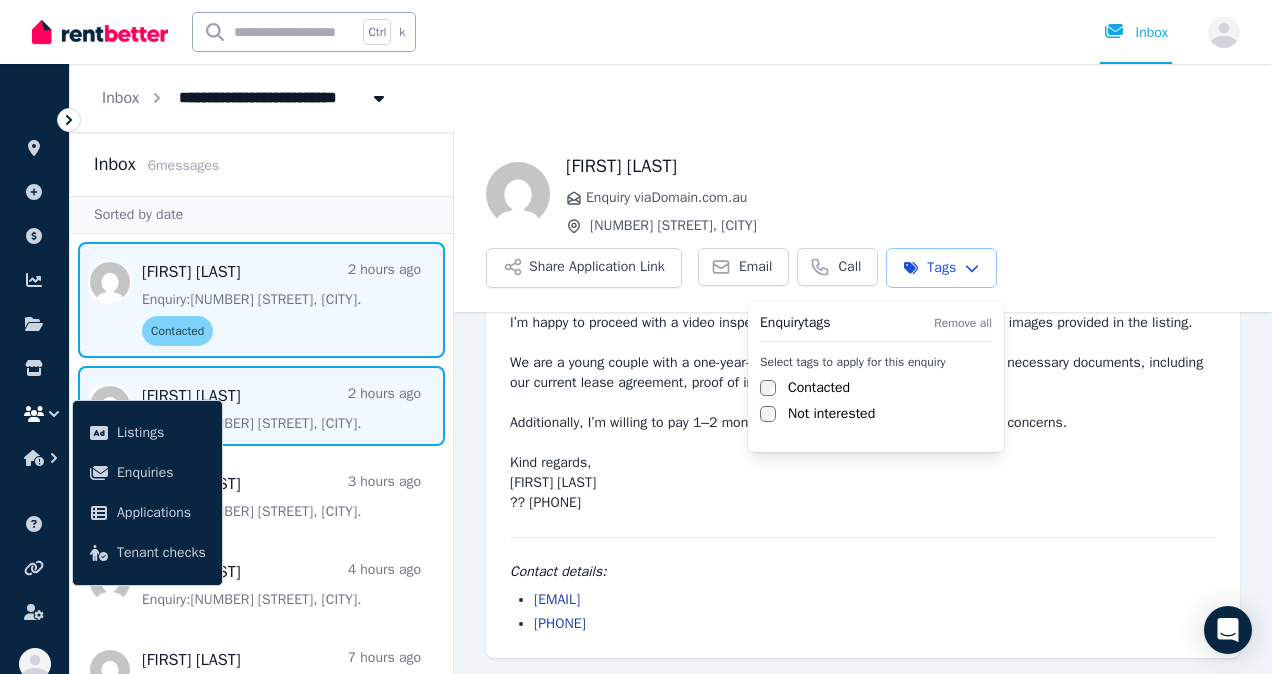 click at bounding box center [261, 406] 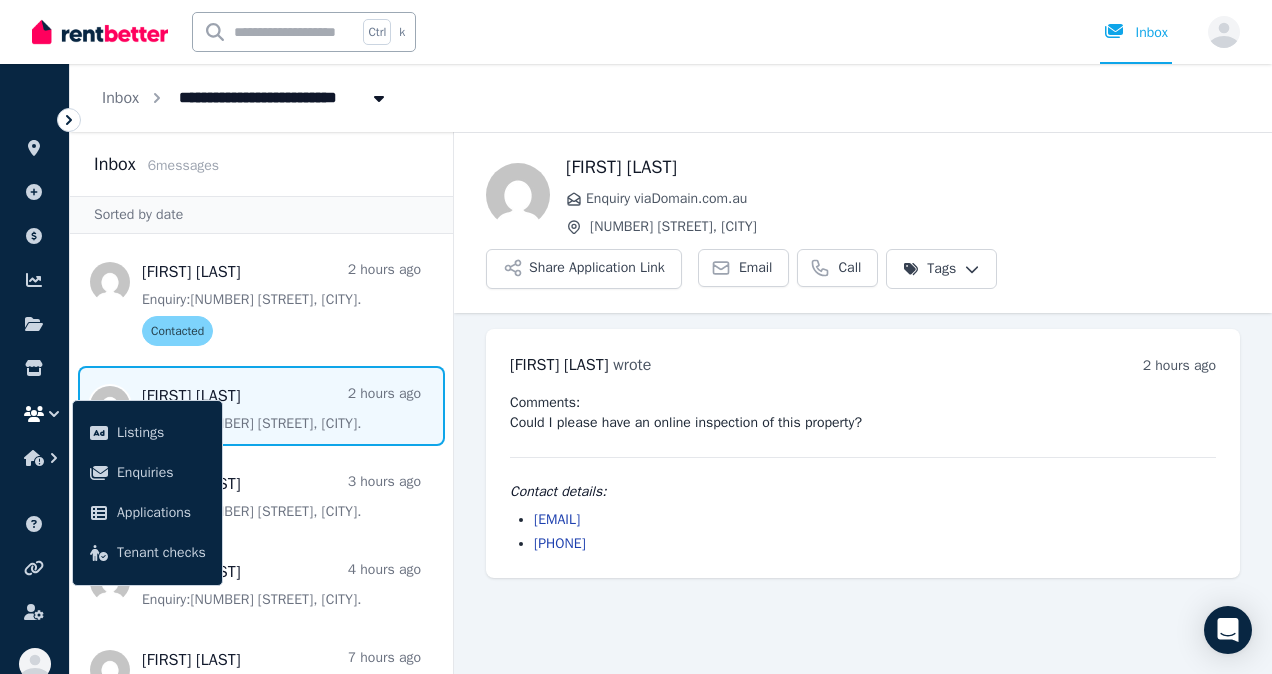 scroll, scrollTop: 0, scrollLeft: 0, axis: both 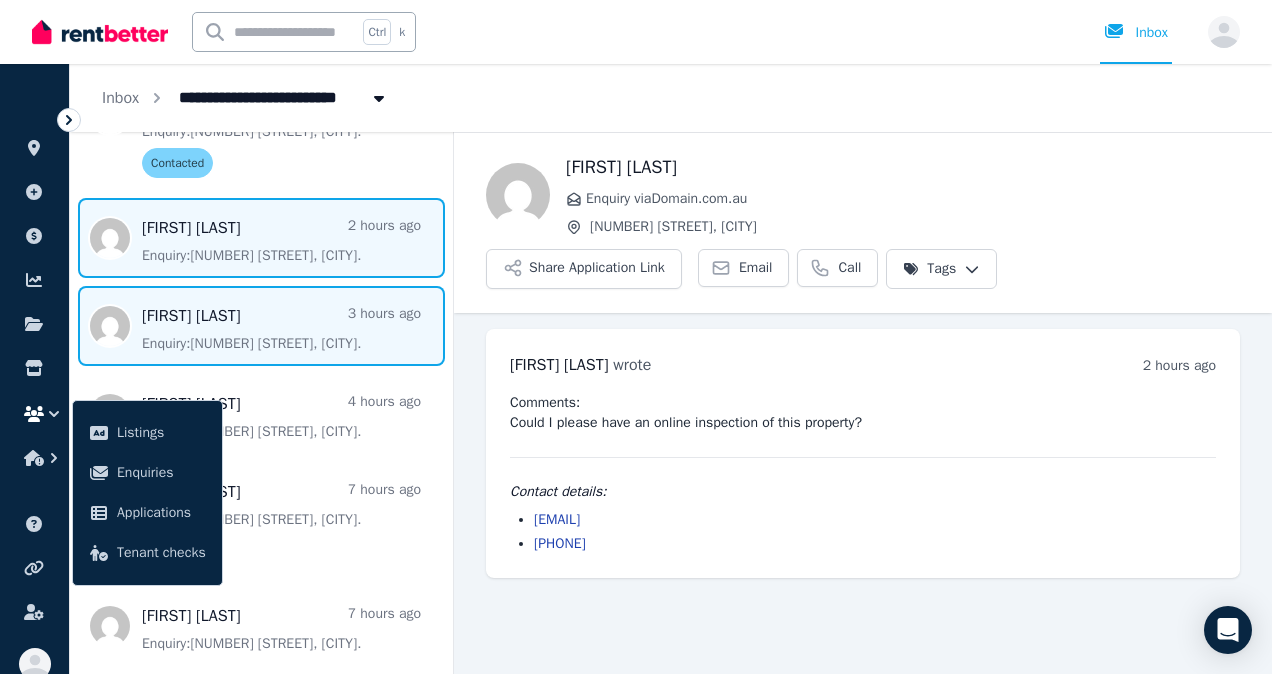 click at bounding box center (261, 326) 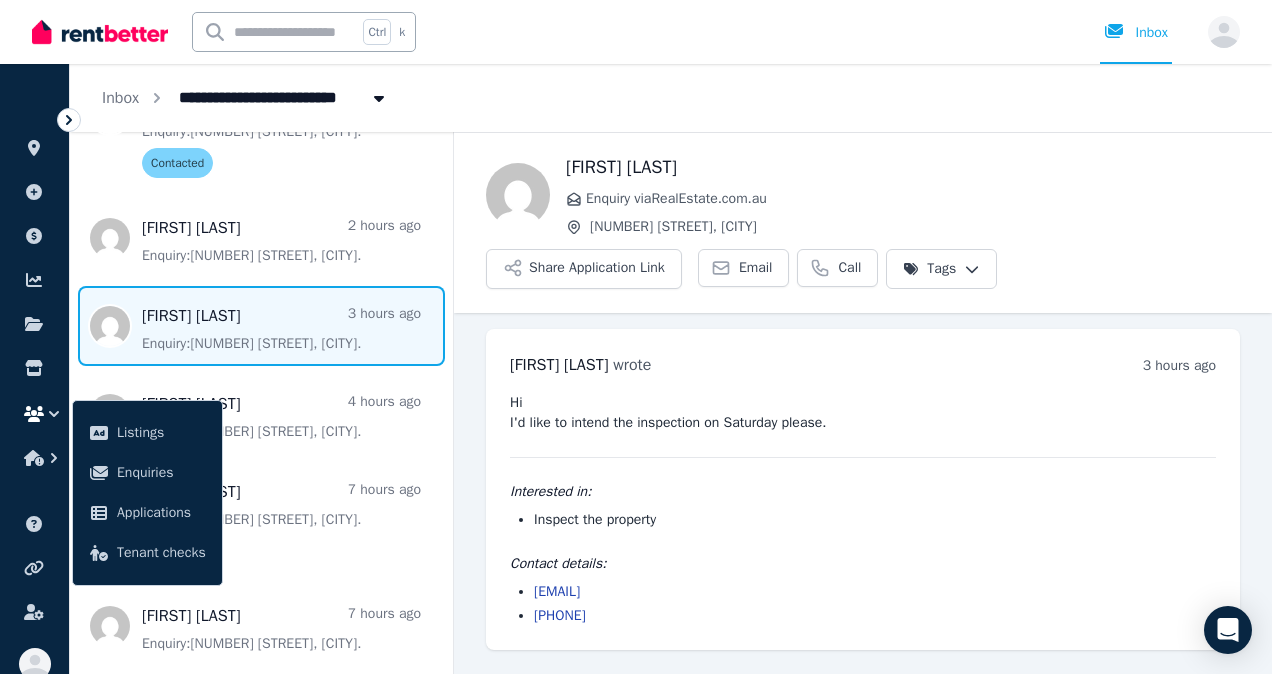 click on "Interested in:" at bounding box center [863, 492] 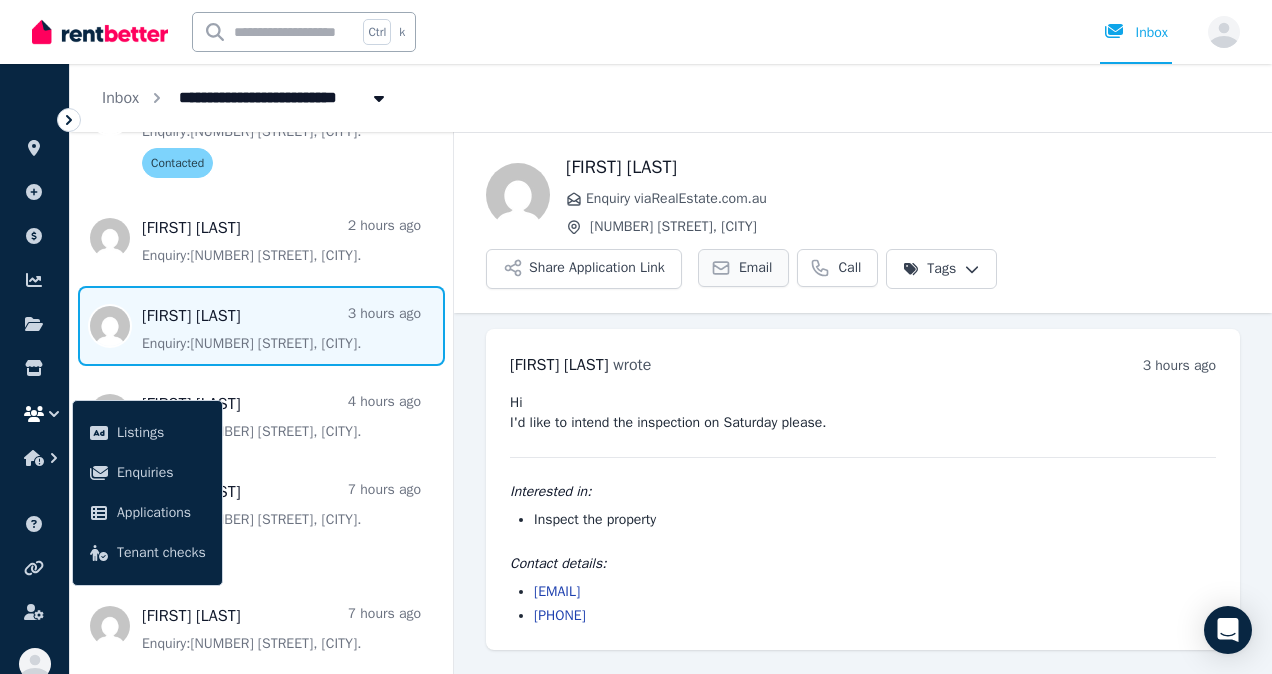 click on "Email" at bounding box center (756, 268) 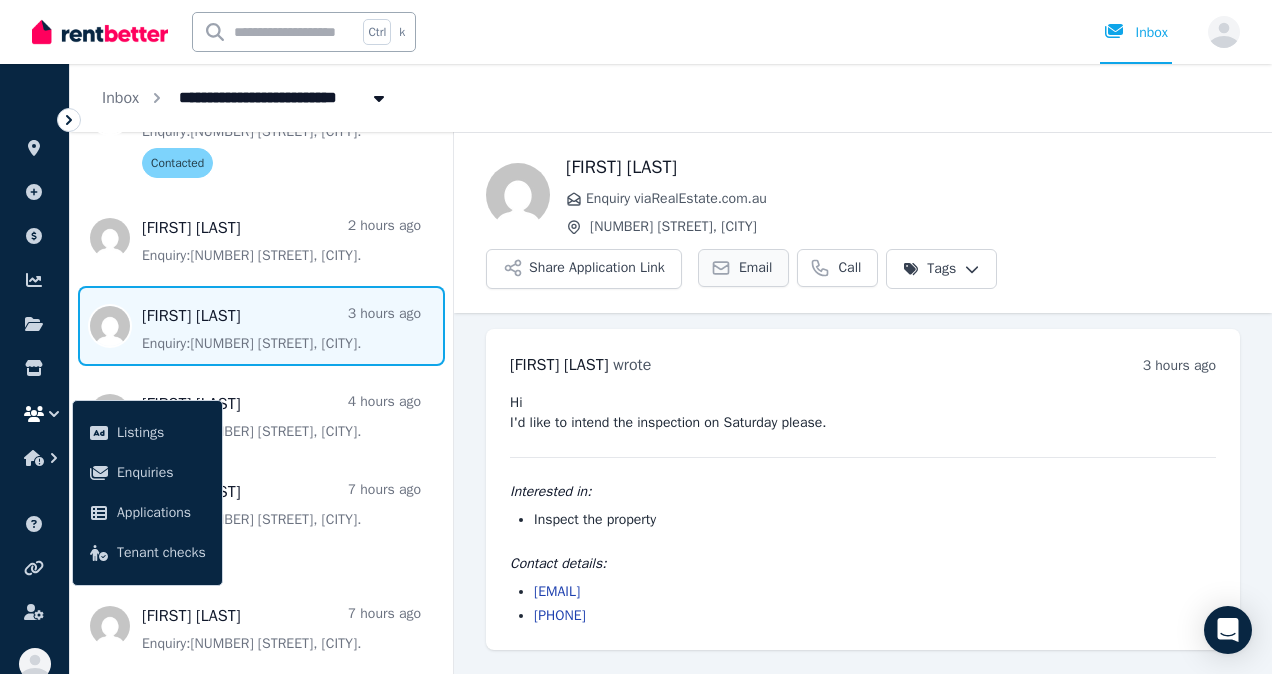 click on "Email" at bounding box center (756, 268) 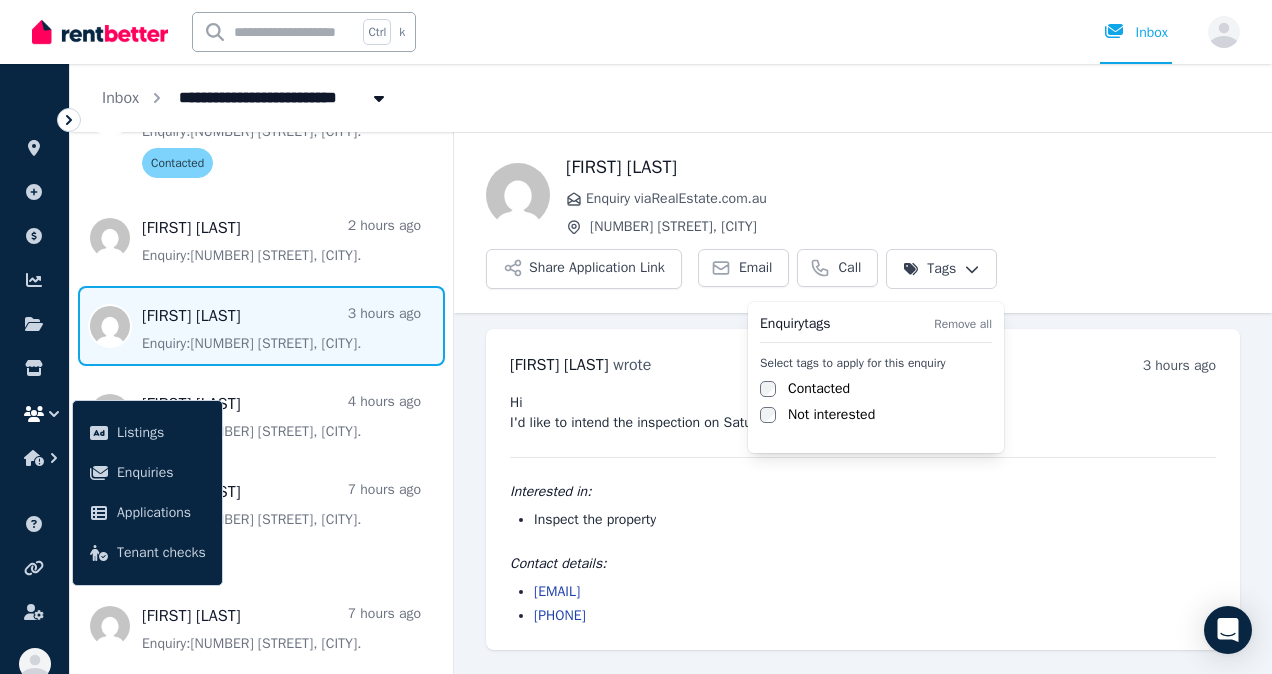 click on "**********" at bounding box center (636, 337) 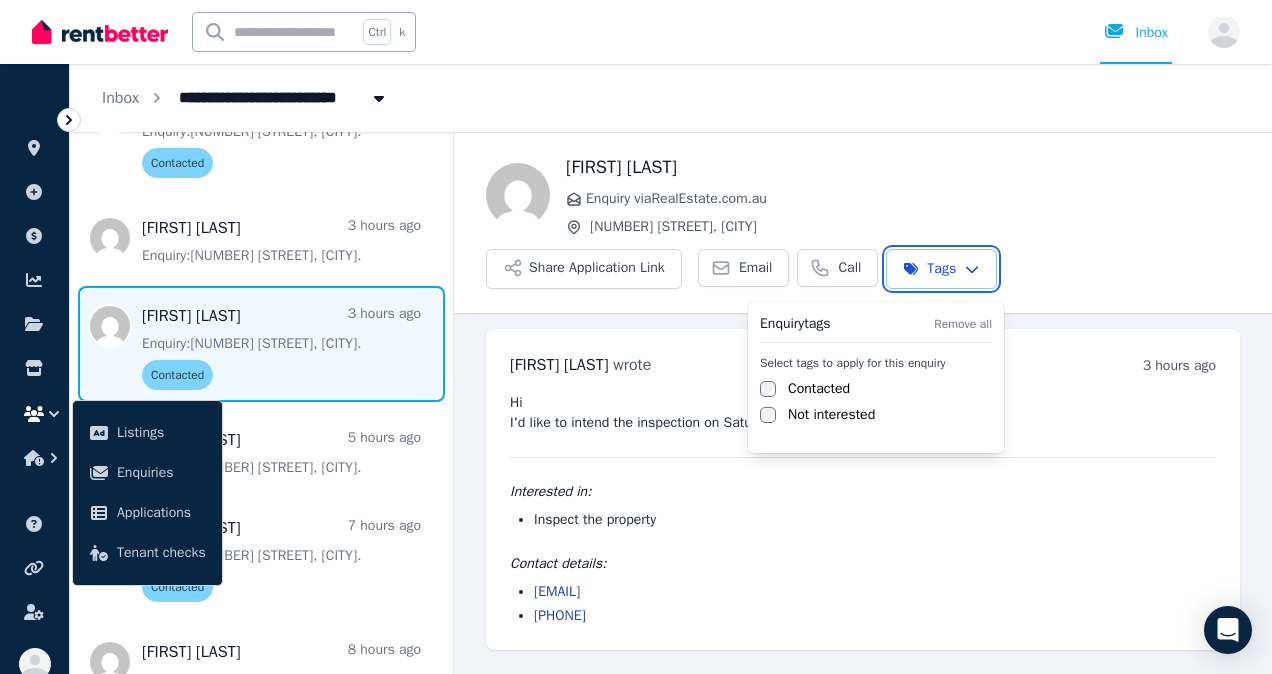 click on "**********" at bounding box center (636, 337) 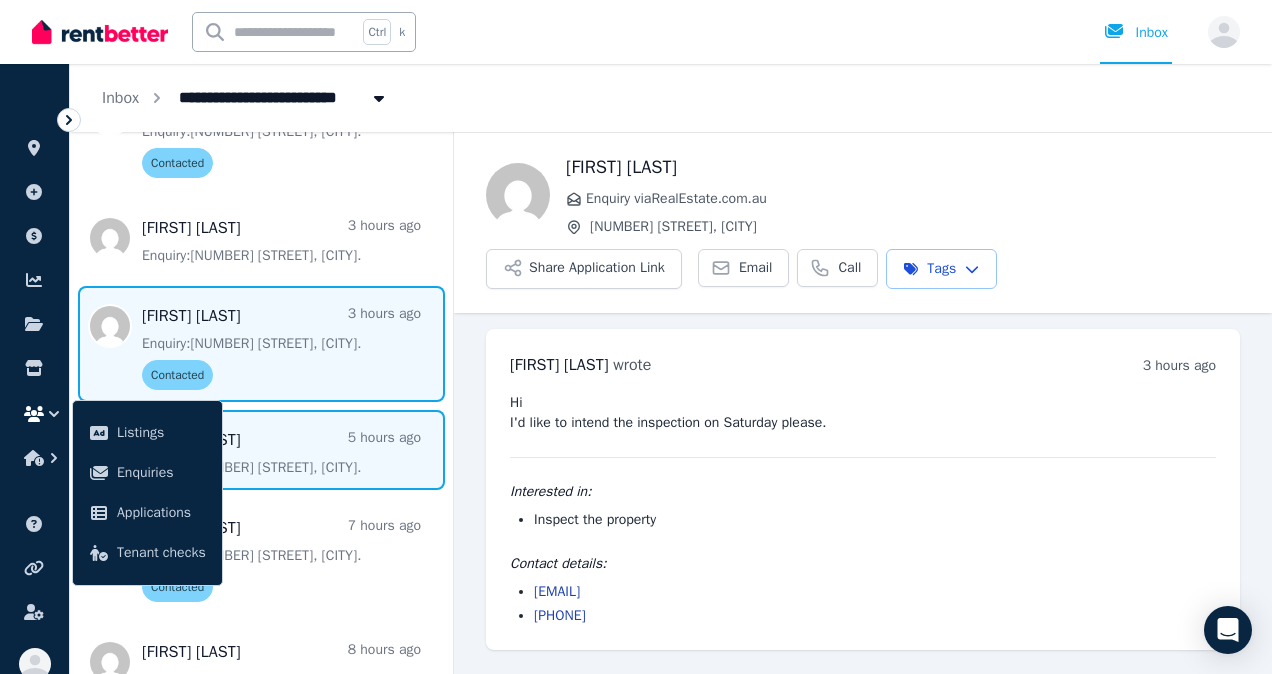 click at bounding box center [261, 450] 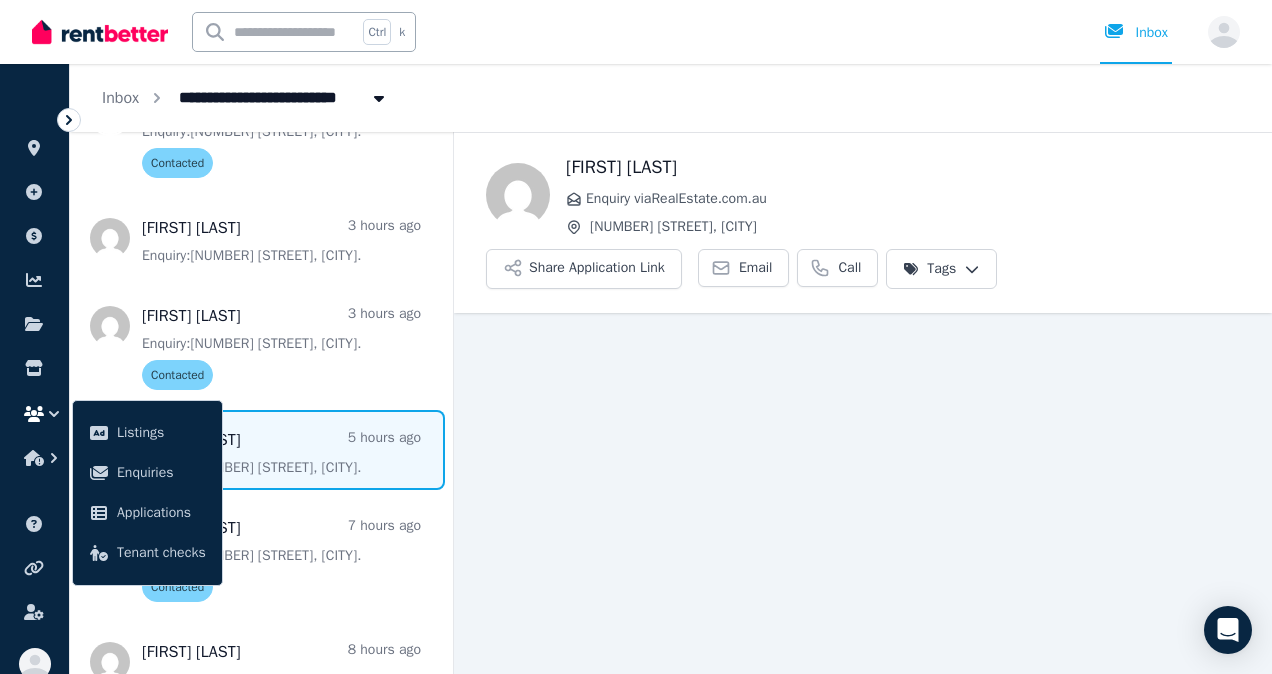 scroll, scrollTop: 70, scrollLeft: 0, axis: vertical 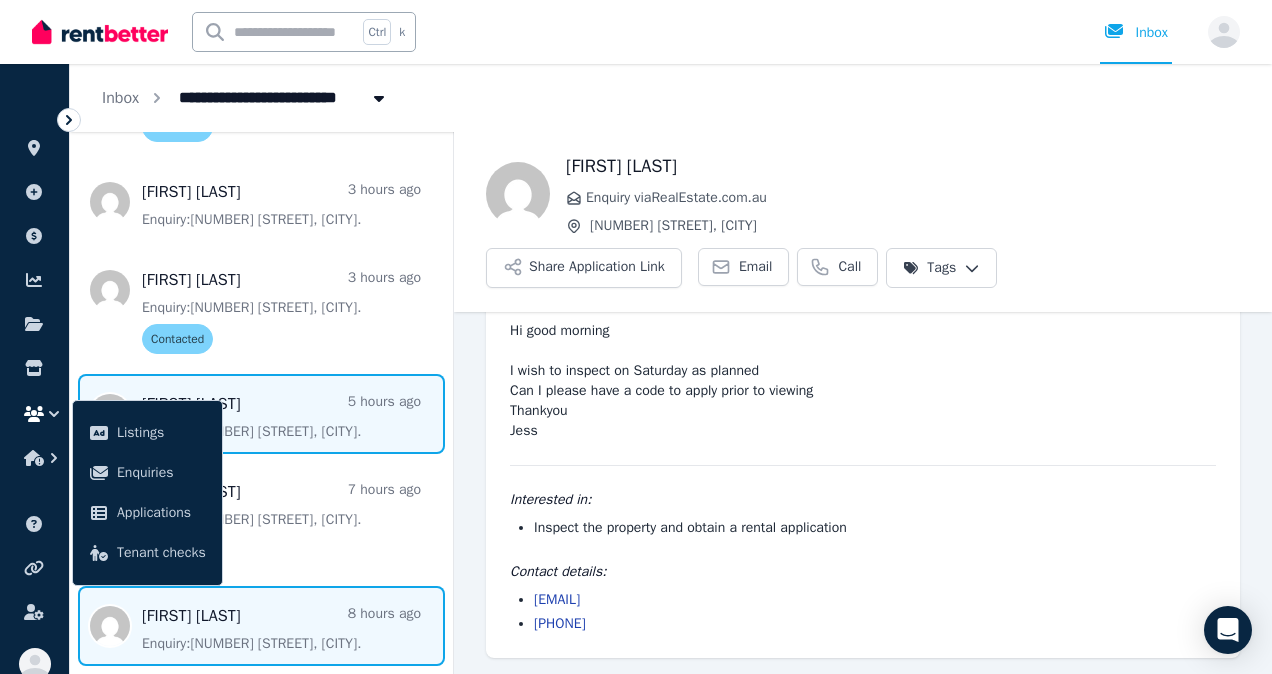 click at bounding box center [261, 626] 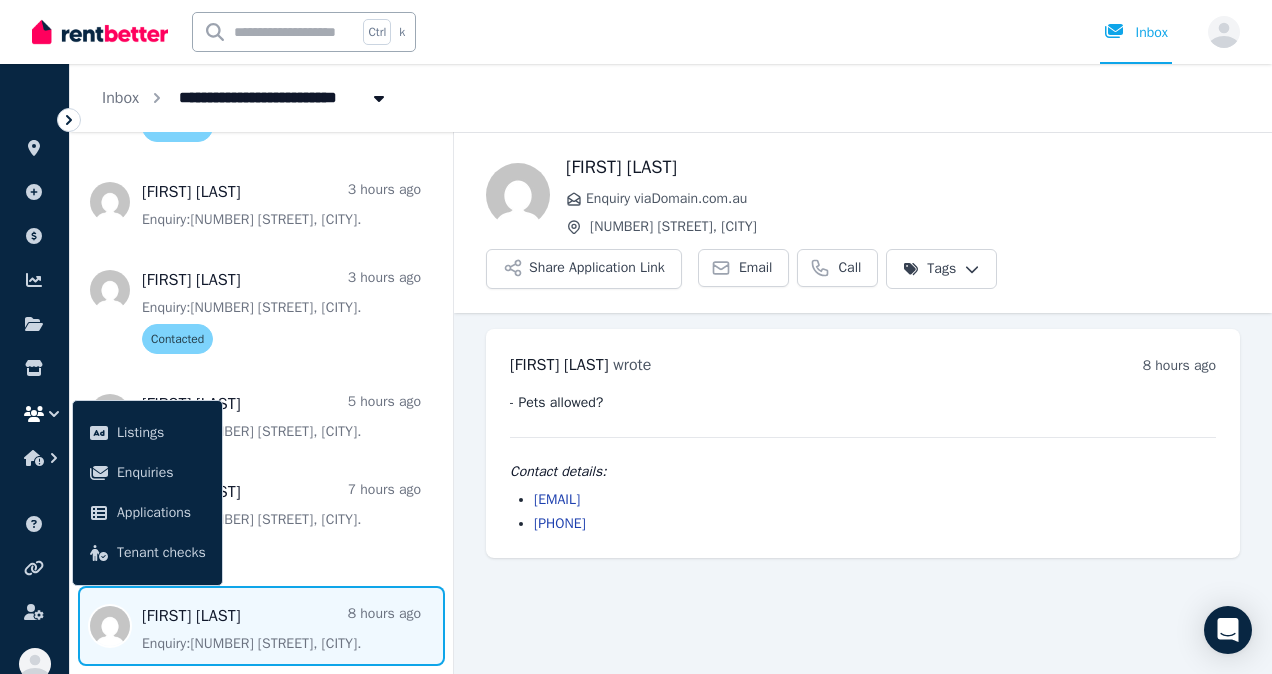 click on "**********" at bounding box center [636, 337] 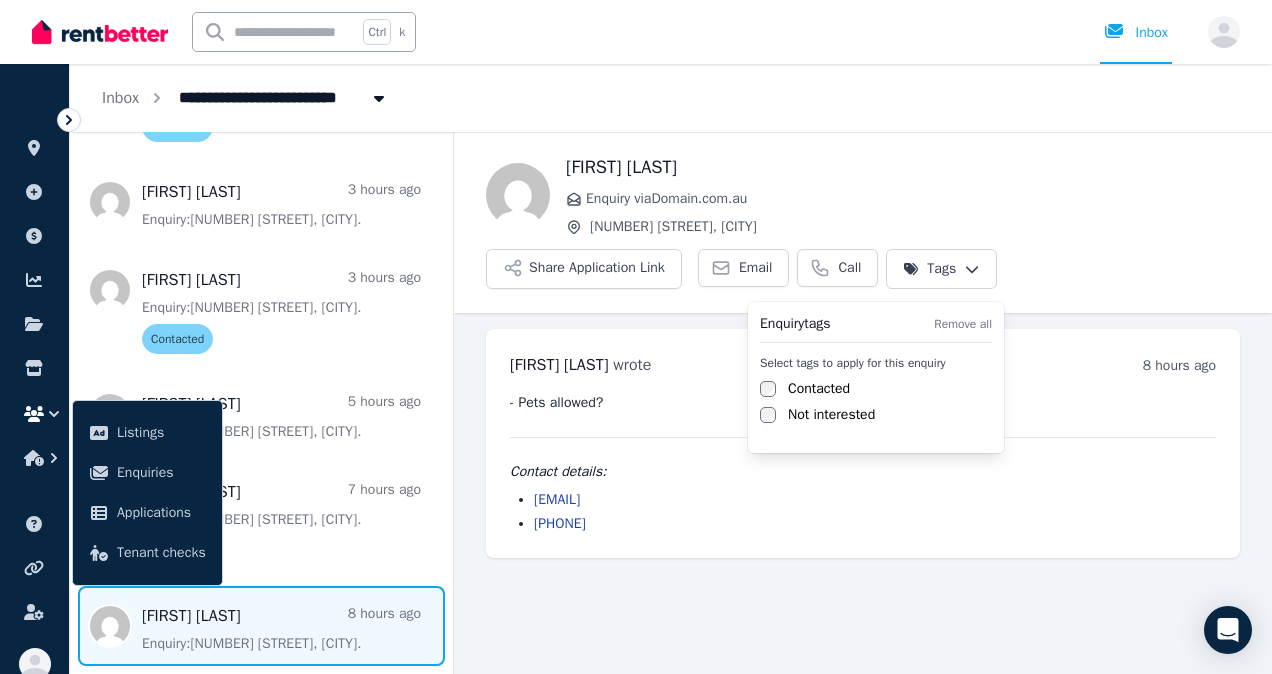 click on "Contacted" at bounding box center [819, 389] 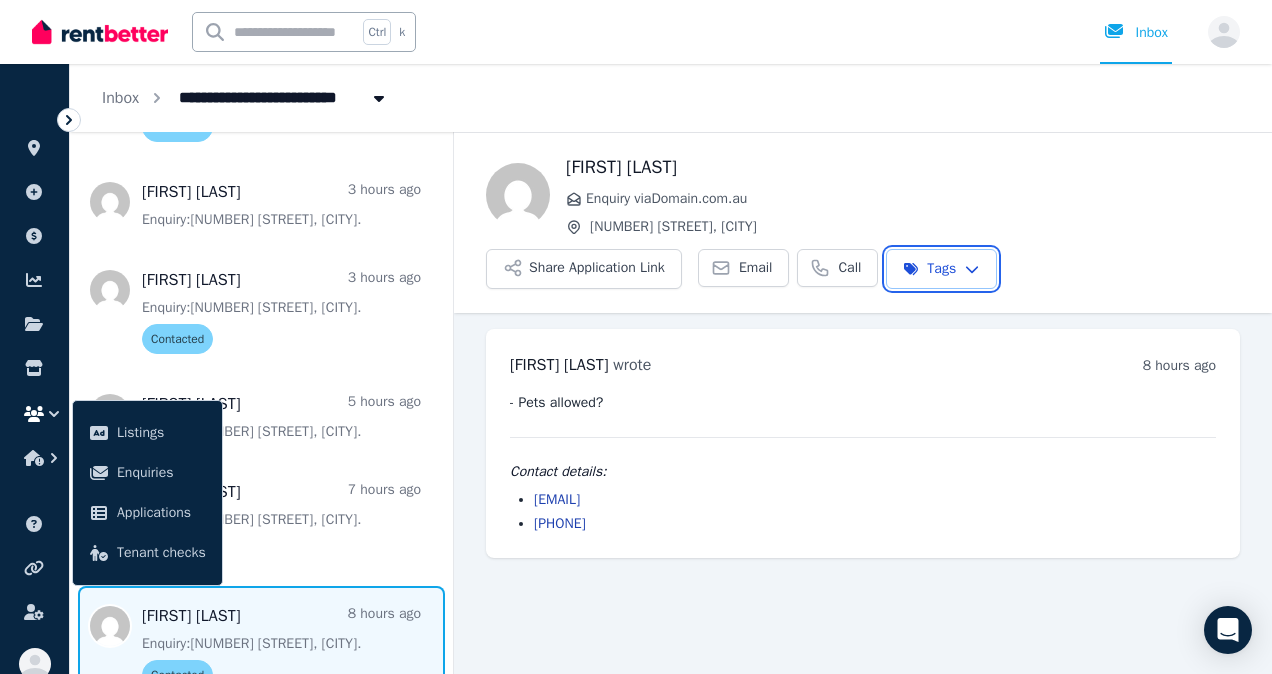 click on "**********" at bounding box center (636, 337) 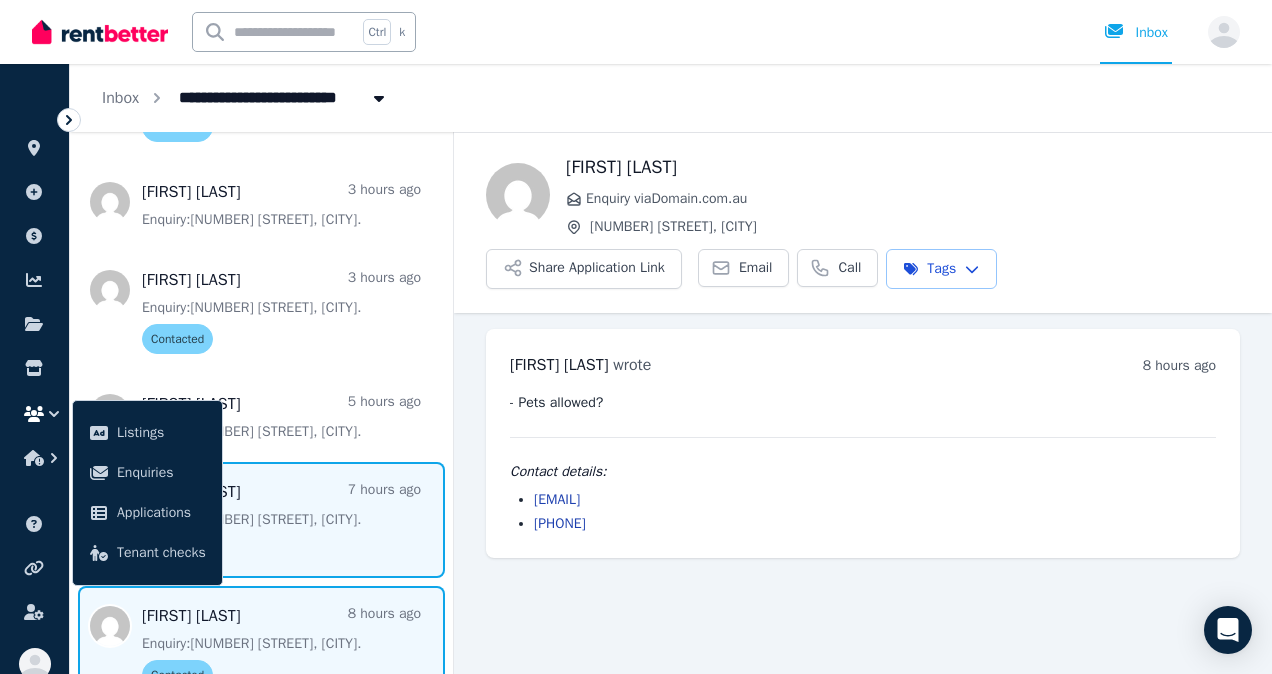 click at bounding box center (261, 520) 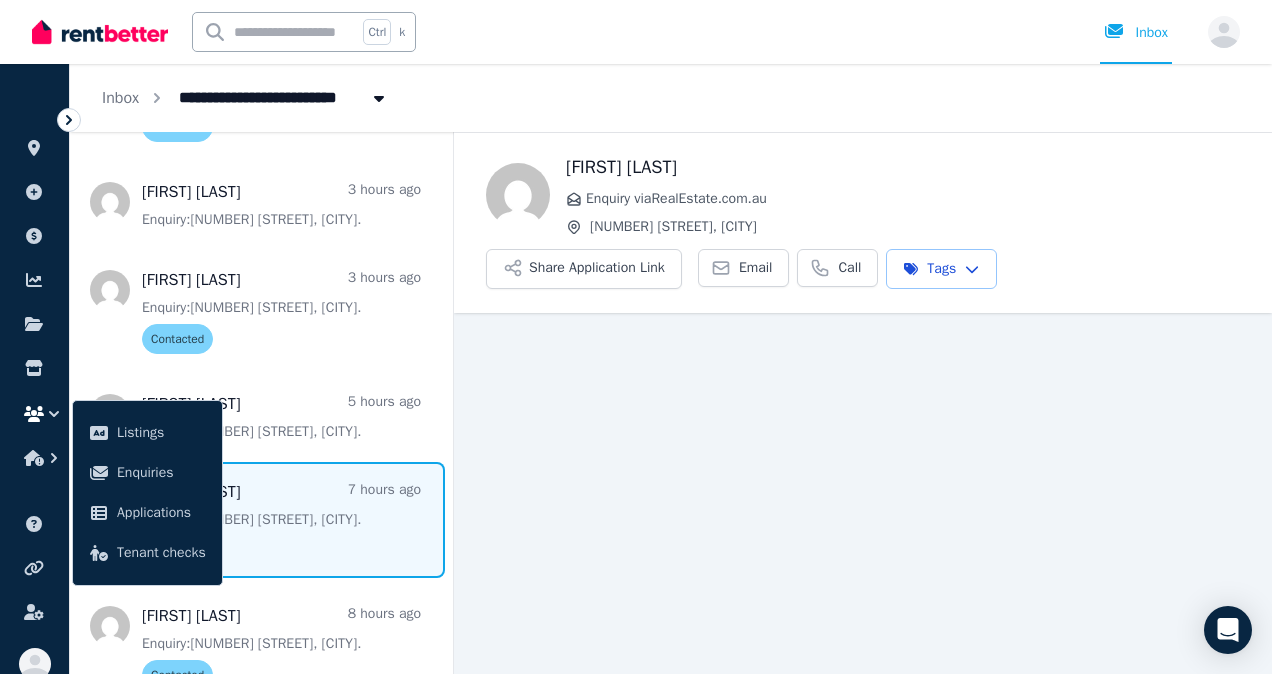 click on "Back [FIRST] [LAST] Enquiry via  RealEstate.com.au [NUMBER] [STREET], [CITY] Share Application Link Email Call Tags" at bounding box center [863, 403] 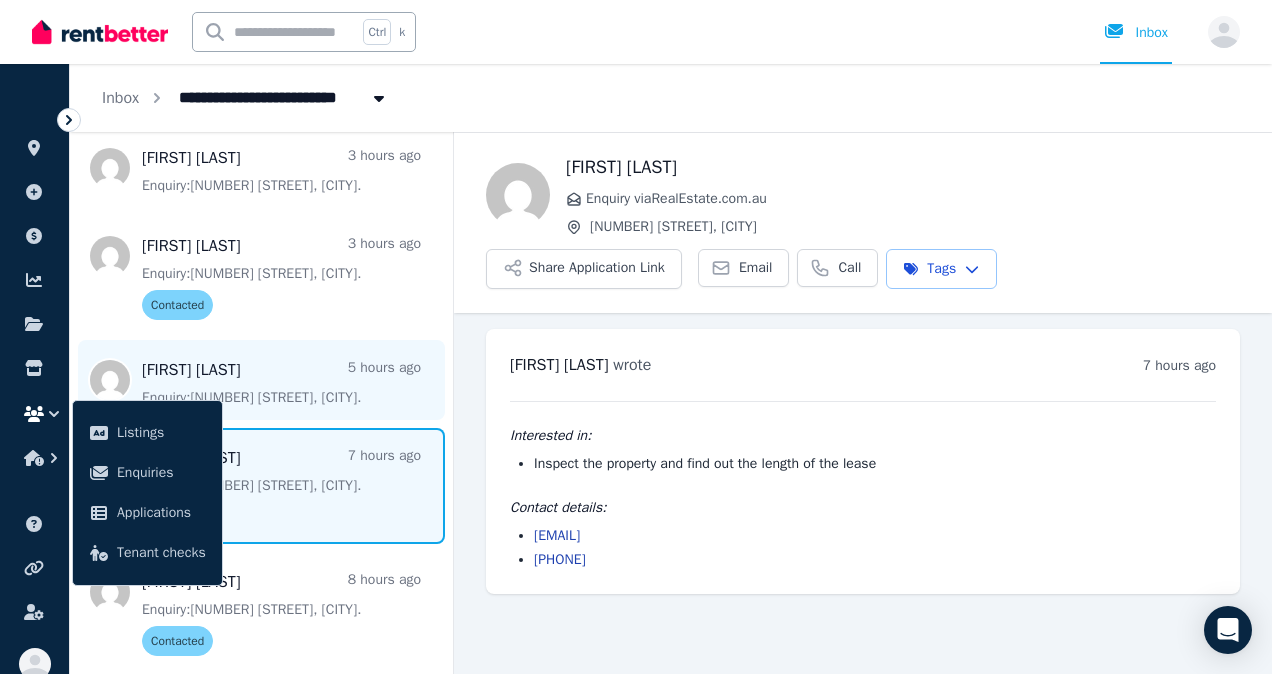 scroll, scrollTop: 240, scrollLeft: 0, axis: vertical 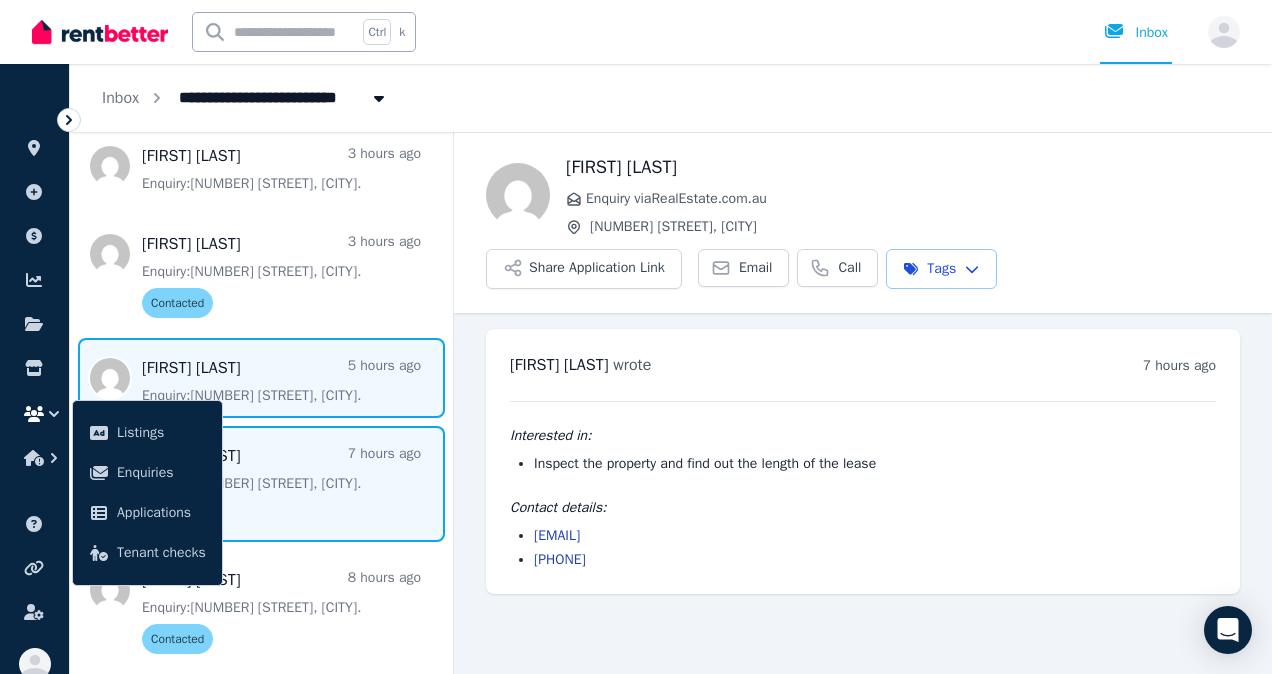 click at bounding box center [261, 378] 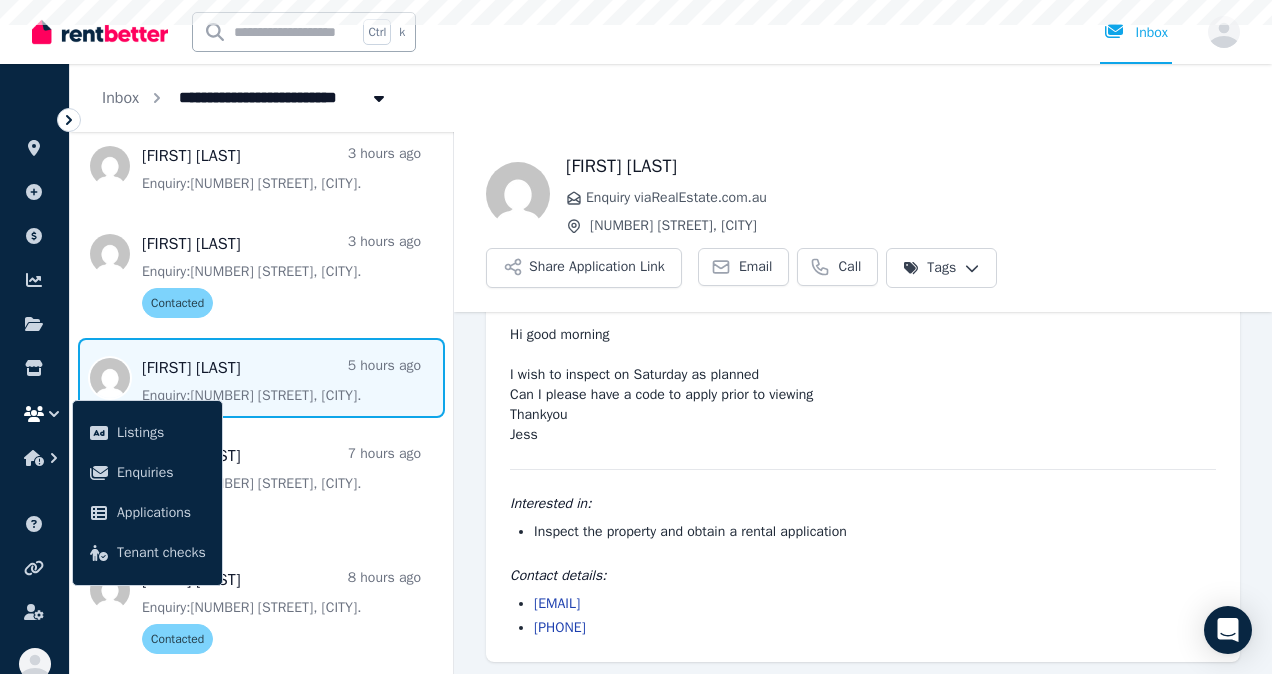 scroll, scrollTop: 72, scrollLeft: 0, axis: vertical 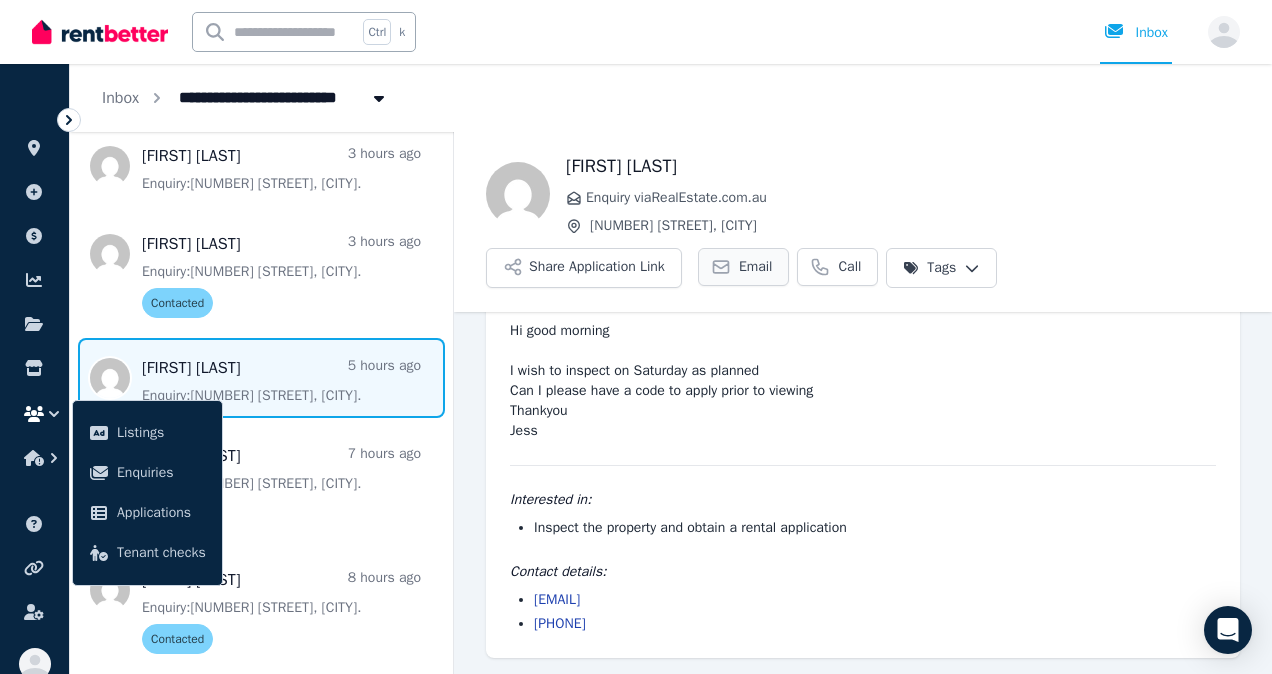 click on "Email" at bounding box center (756, 267) 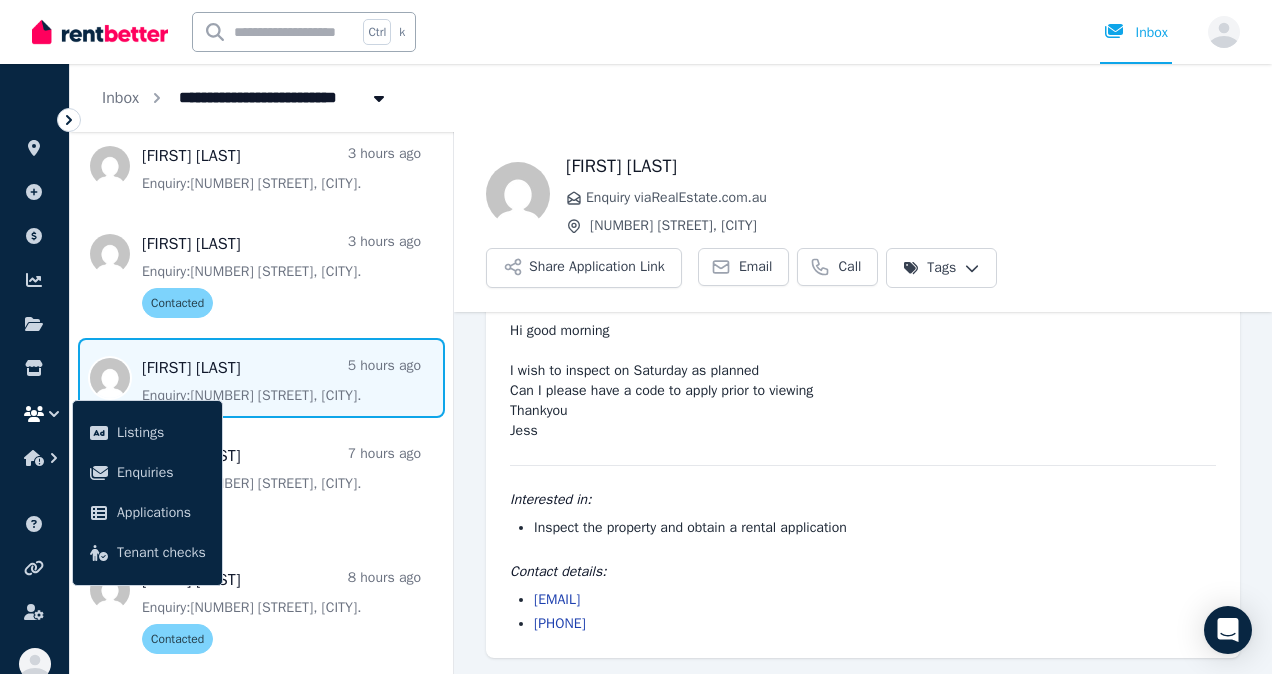 click at bounding box center [261, 378] 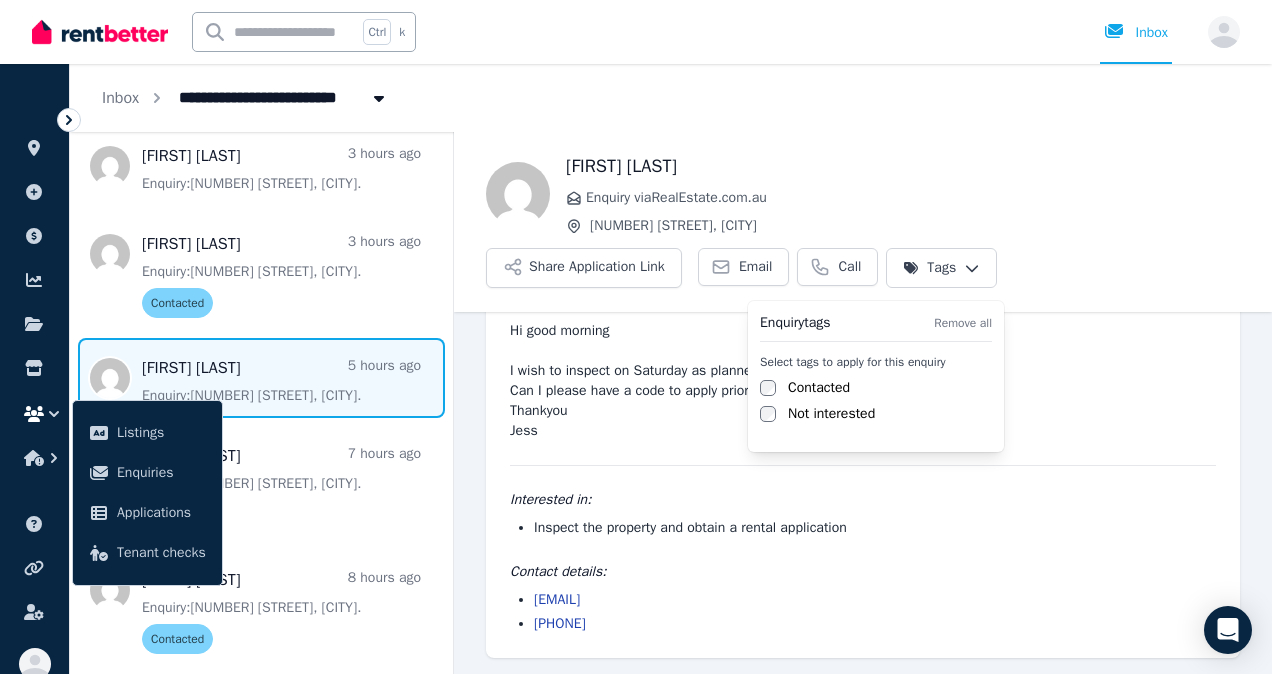click on "**********" at bounding box center [636, 337] 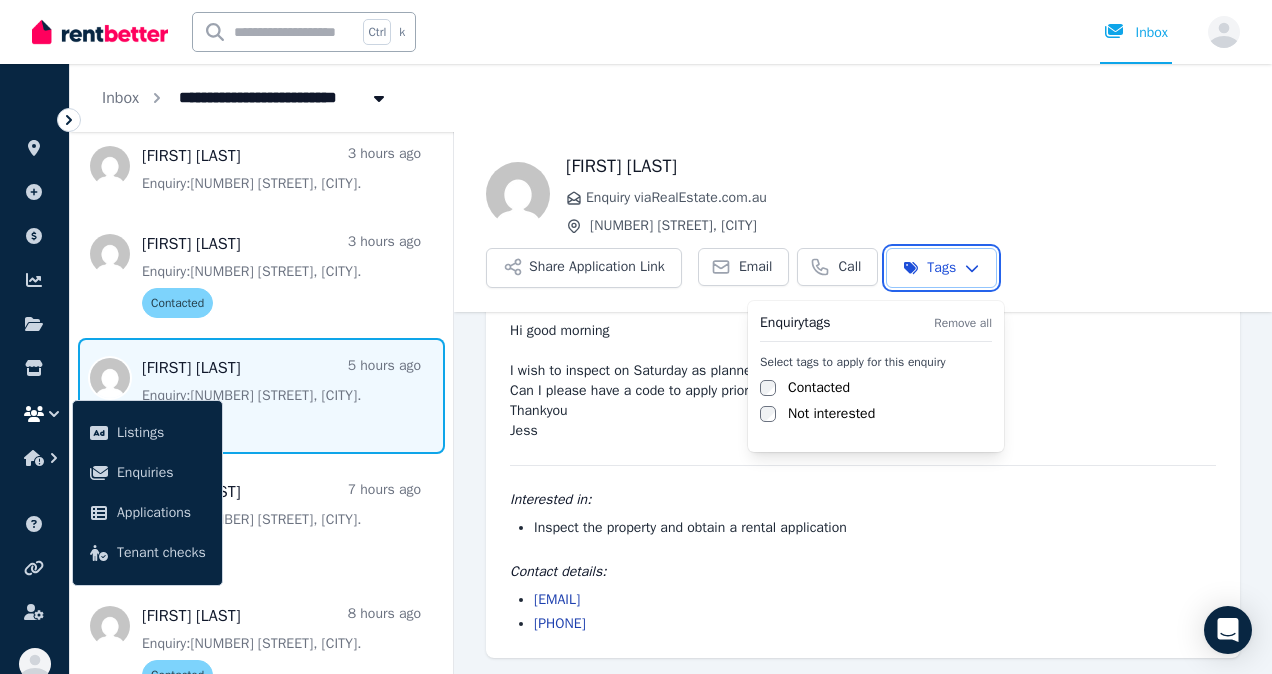 click on "**********" at bounding box center (636, 337) 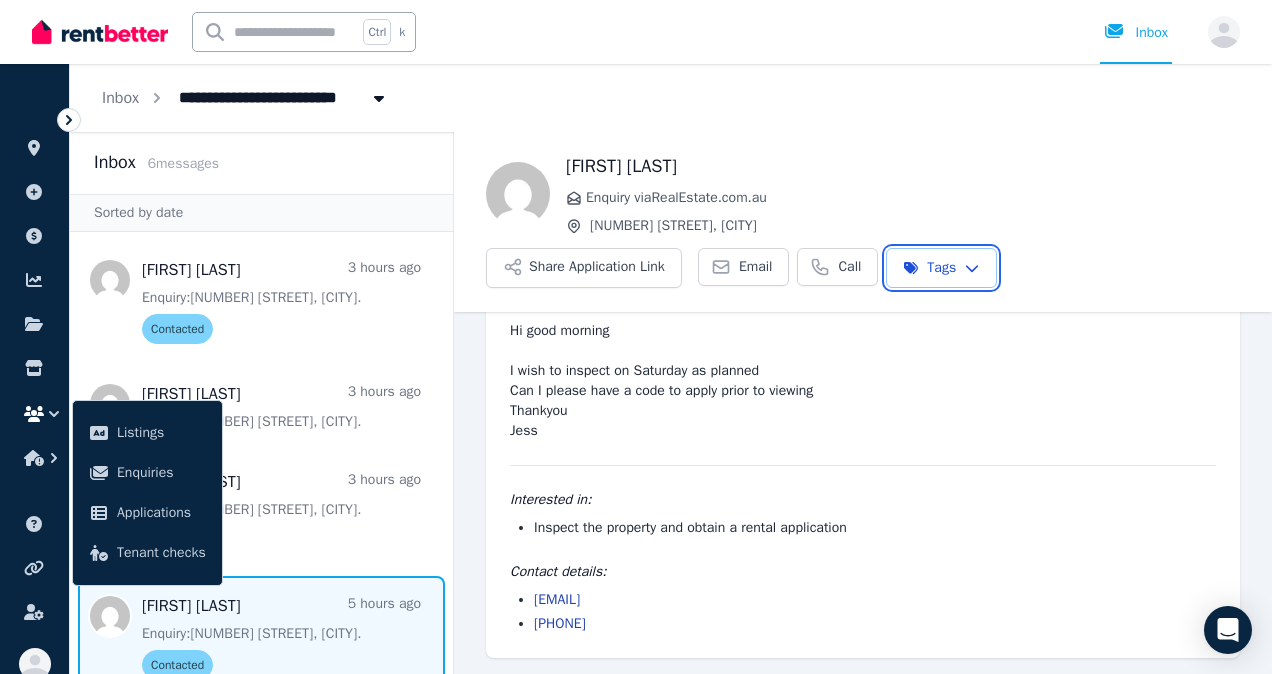 scroll, scrollTop: 0, scrollLeft: 0, axis: both 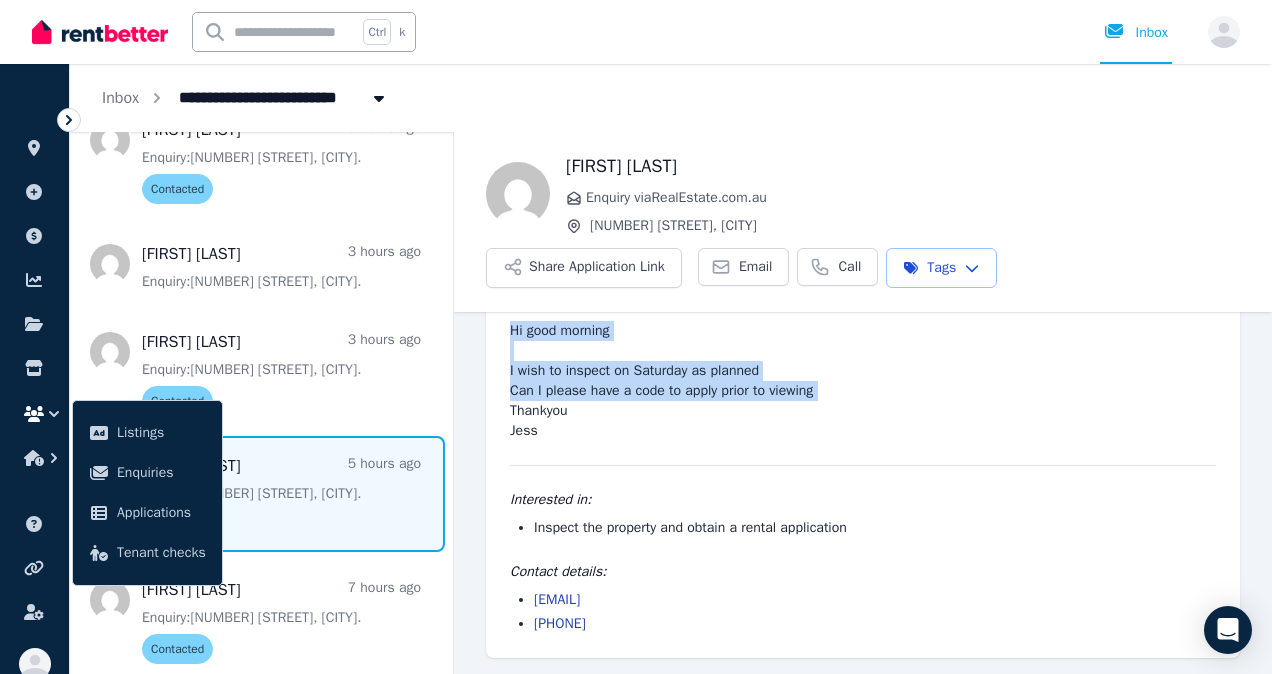 drag, startPoint x: 463, startPoint y: 334, endPoint x: 455, endPoint y: 410, distance: 76.41989 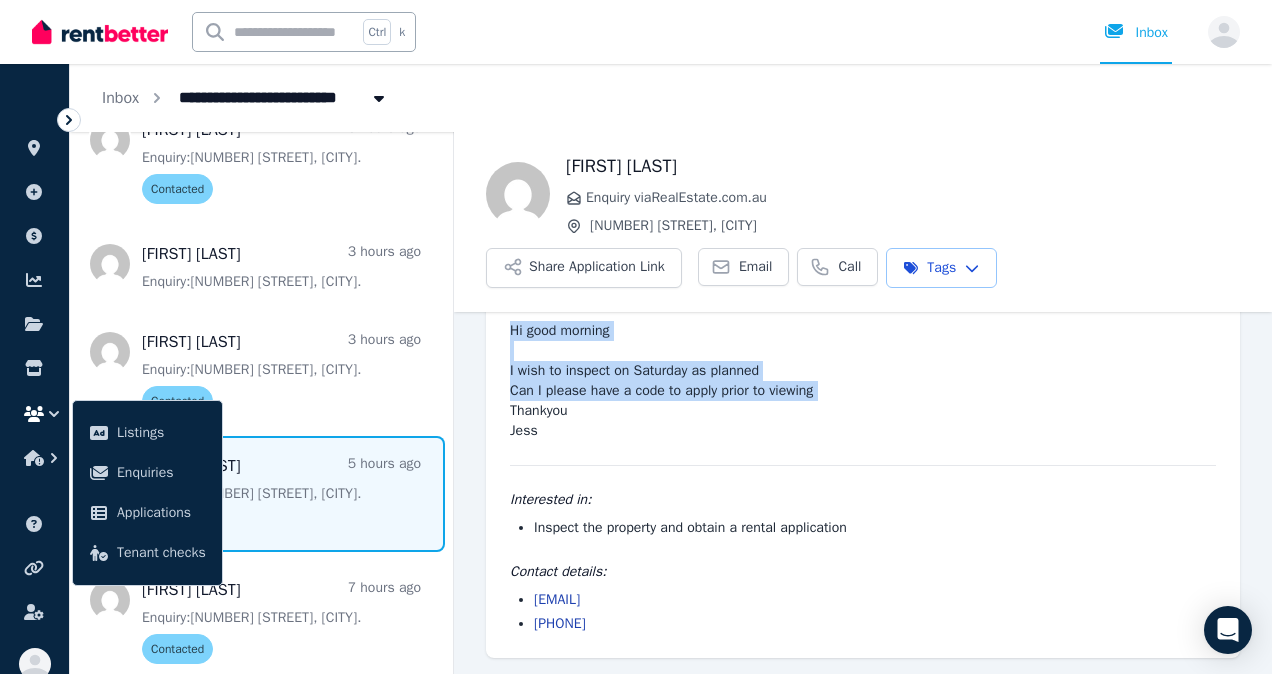 click on "[FIRST] [LAST]   wrote [TIME] hours ago [TIME] [TIME] on [DAY], [DATE] [YEAR] Hi good morning
I wish to inspect on Saturday as planned
Can I please have a code to apply prior to viewing
Thankyou
Jess Interested in: Inspect the property and obtain a rental application Contact details: [EMAIL] [PHONE]" at bounding box center (863, 457) 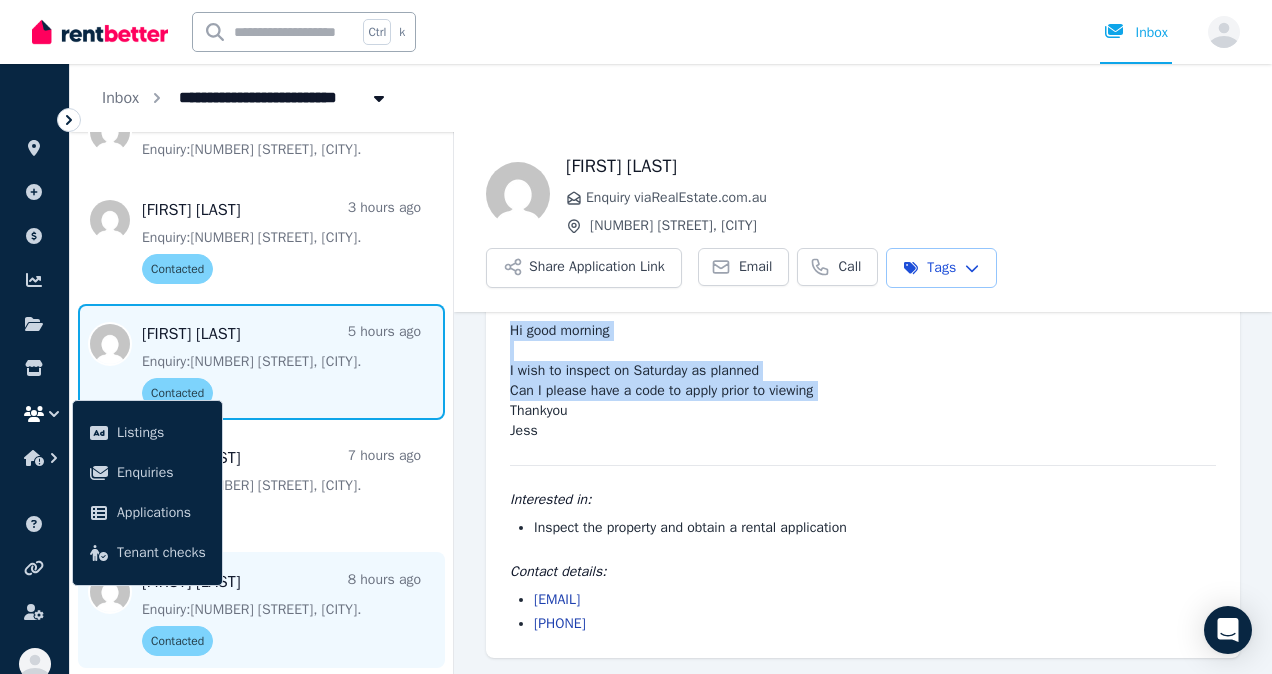 scroll, scrollTop: 276, scrollLeft: 0, axis: vertical 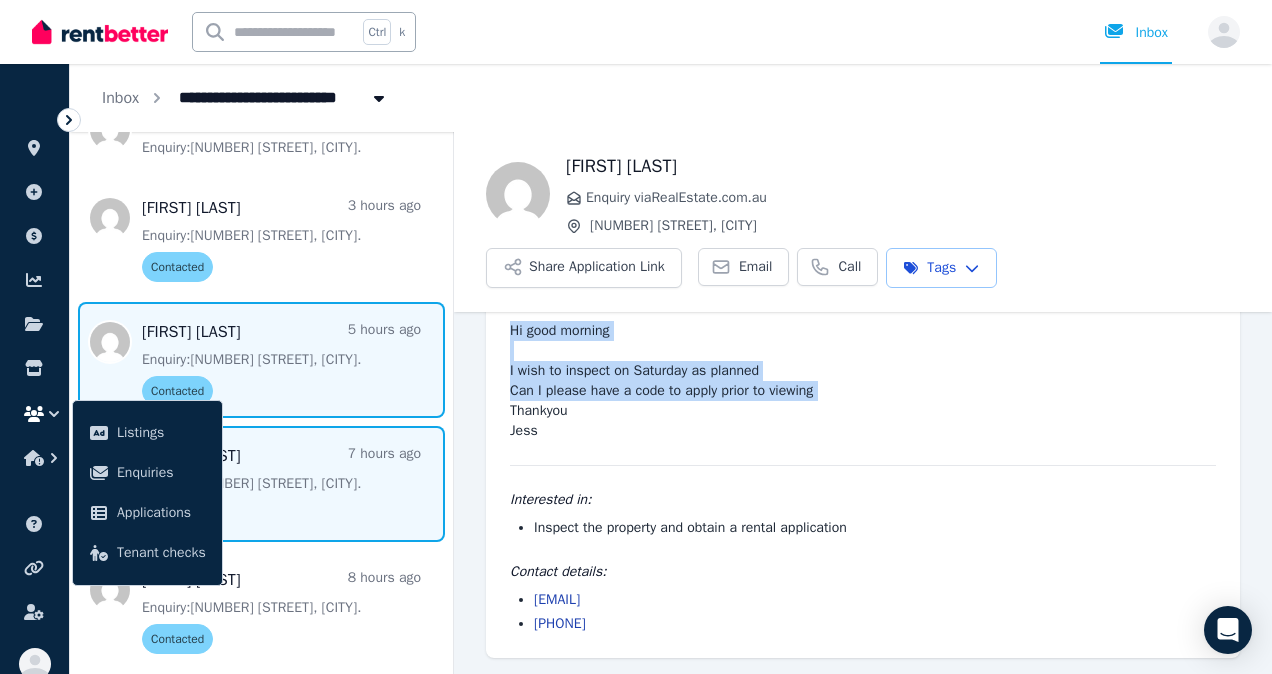 click at bounding box center (261, 484) 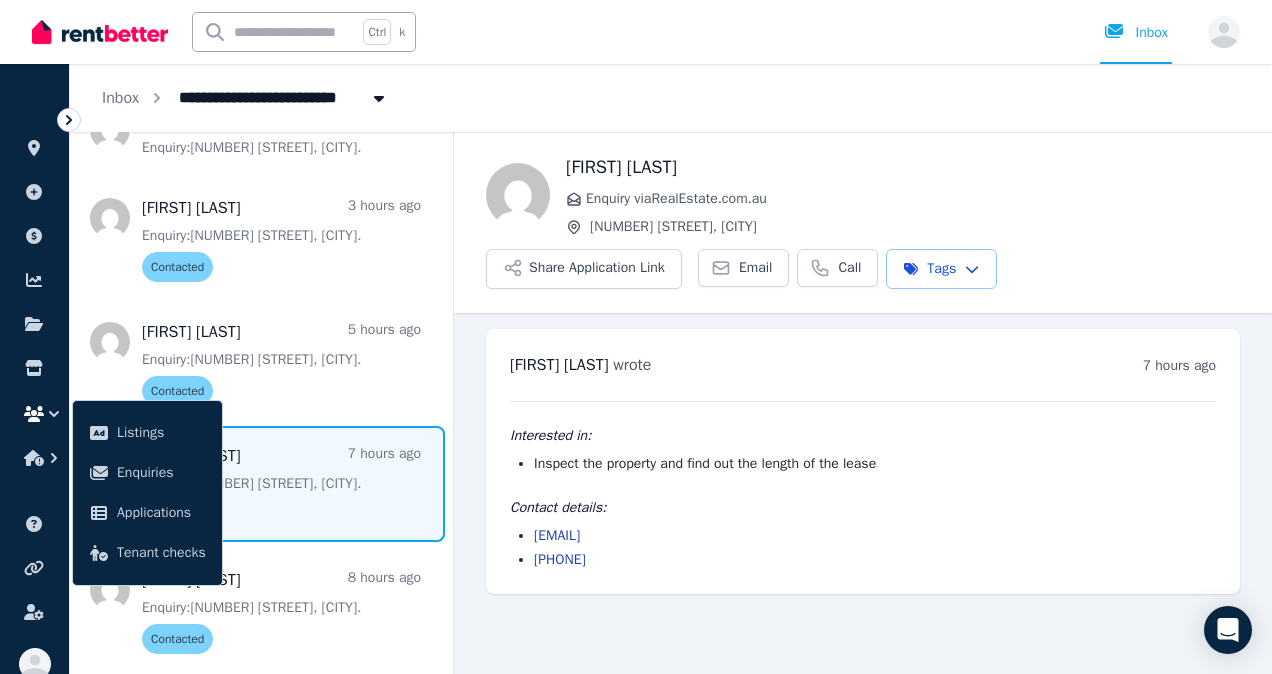 click at bounding box center [261, 484] 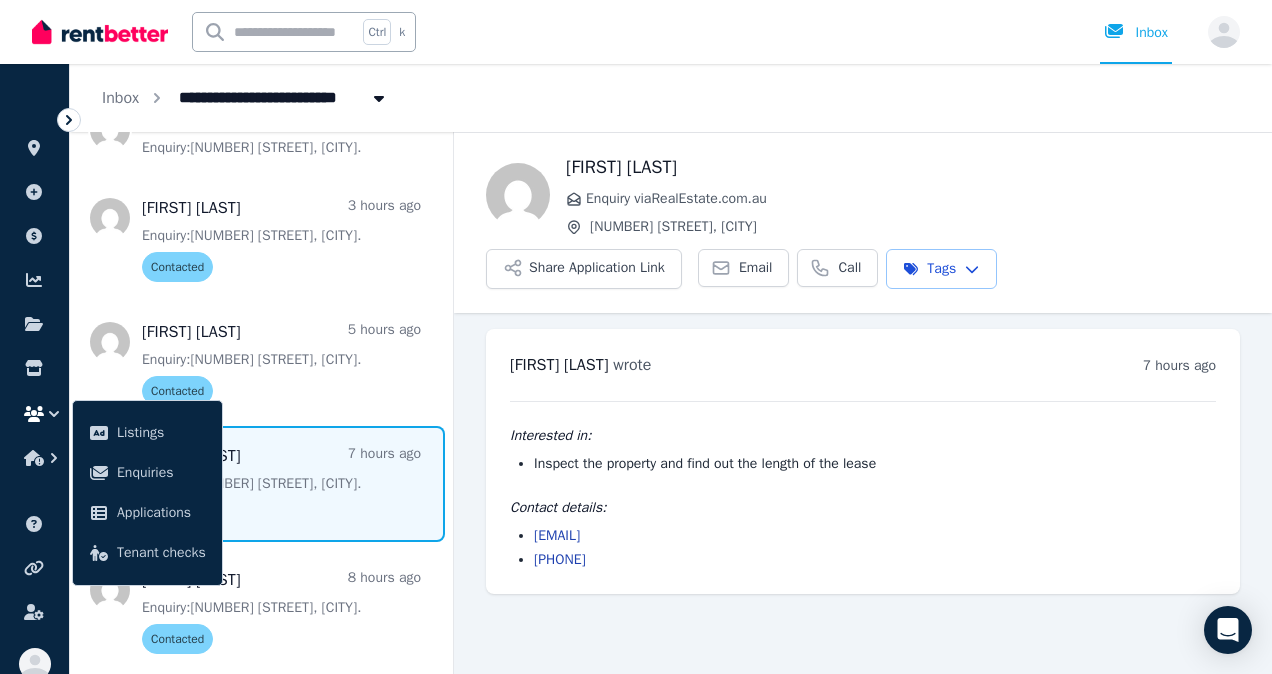 drag, startPoint x: 725, startPoint y: 416, endPoint x: 676, endPoint y: 431, distance: 51.24451 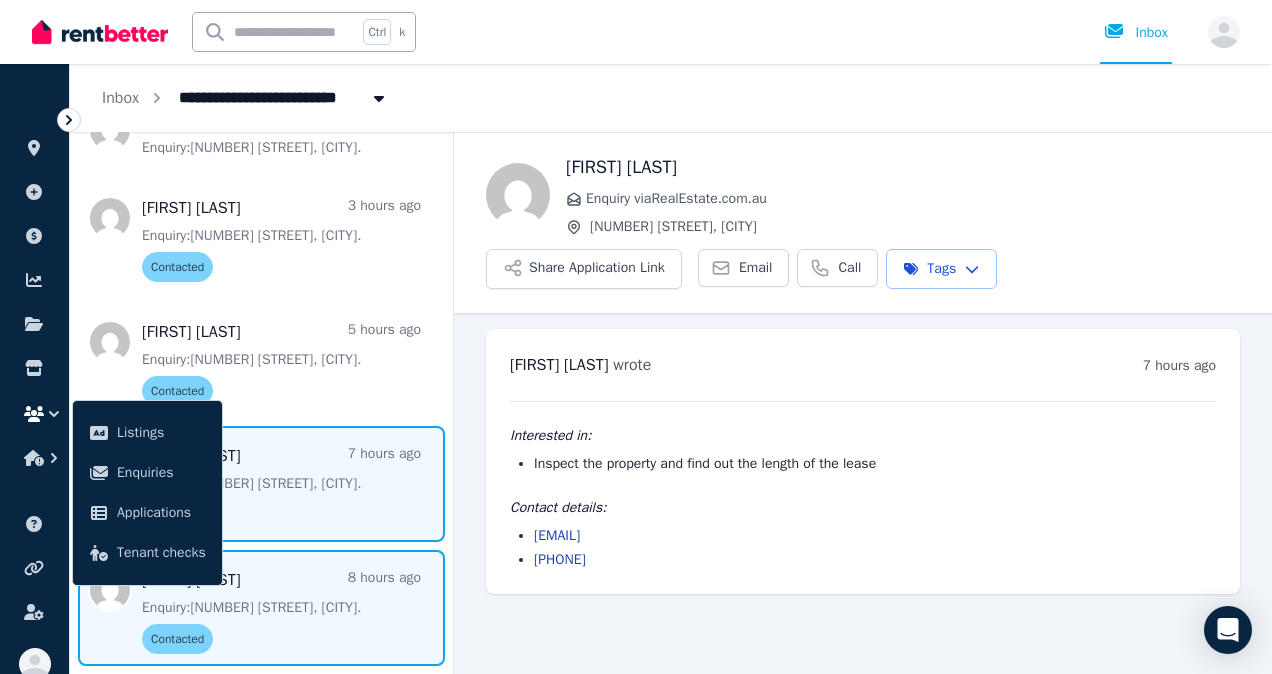 click at bounding box center [261, 608] 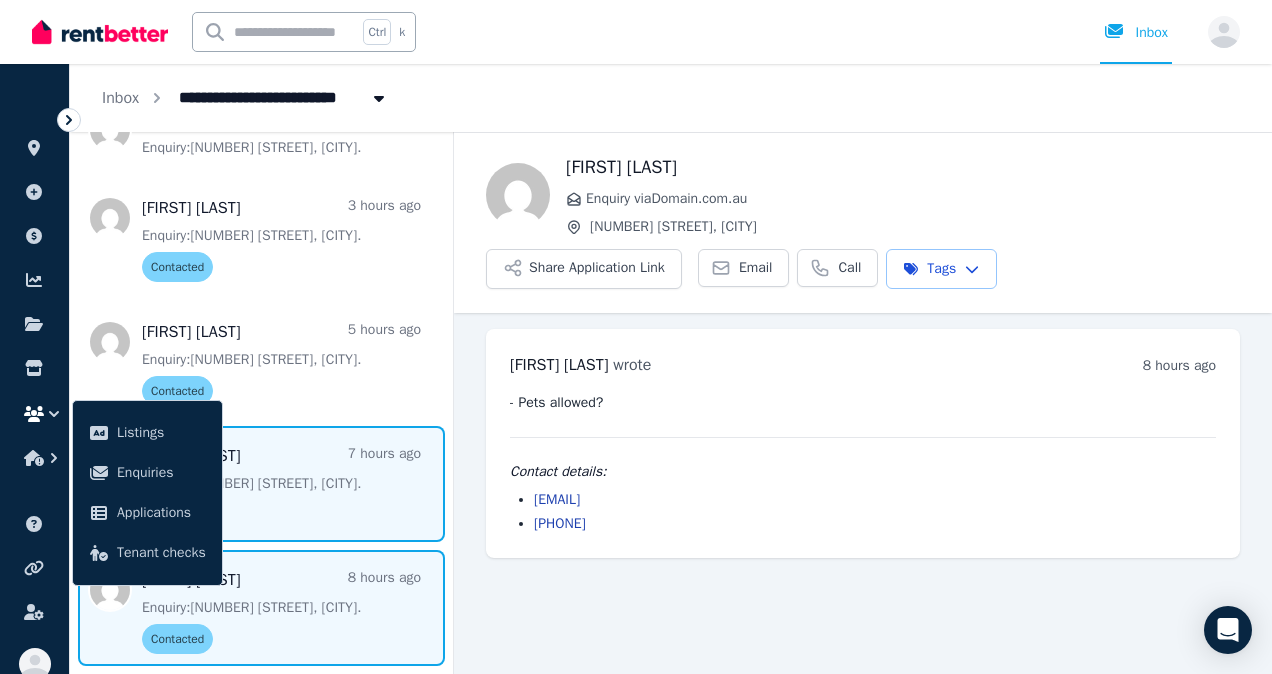 click at bounding box center [261, 484] 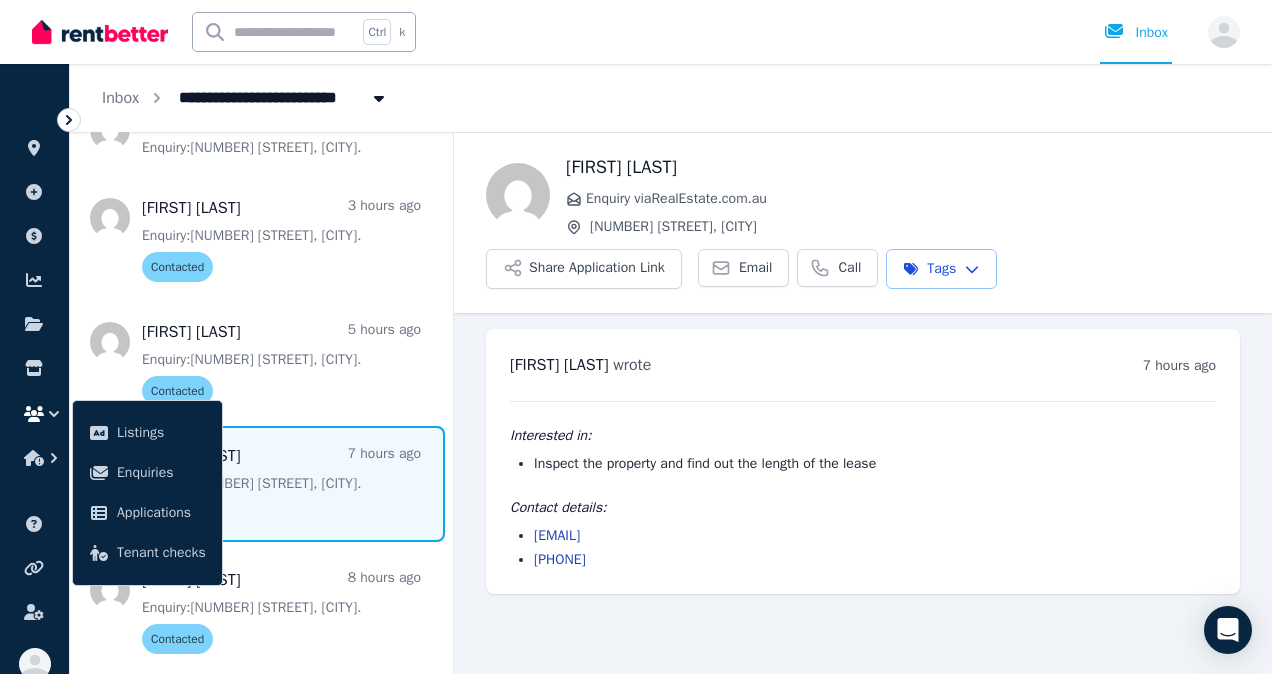 click on "Listings Enquiries Applications Tenant checks" at bounding box center [147, 493] 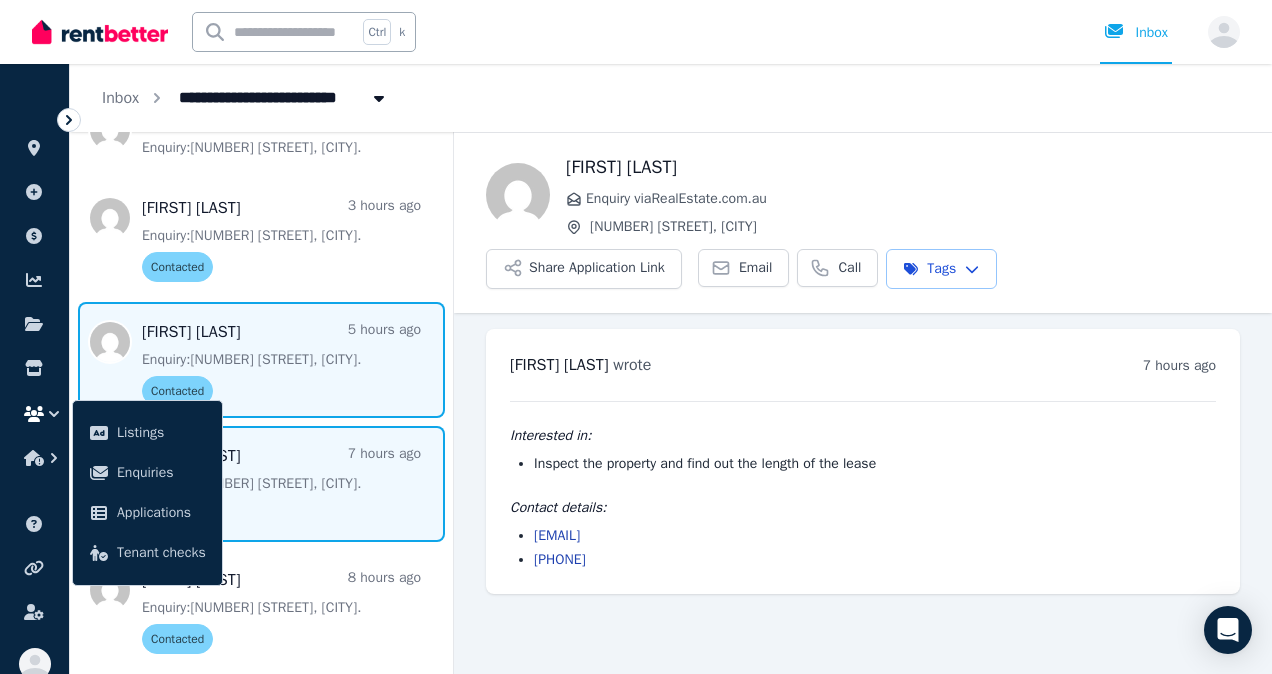 click at bounding box center [261, 360] 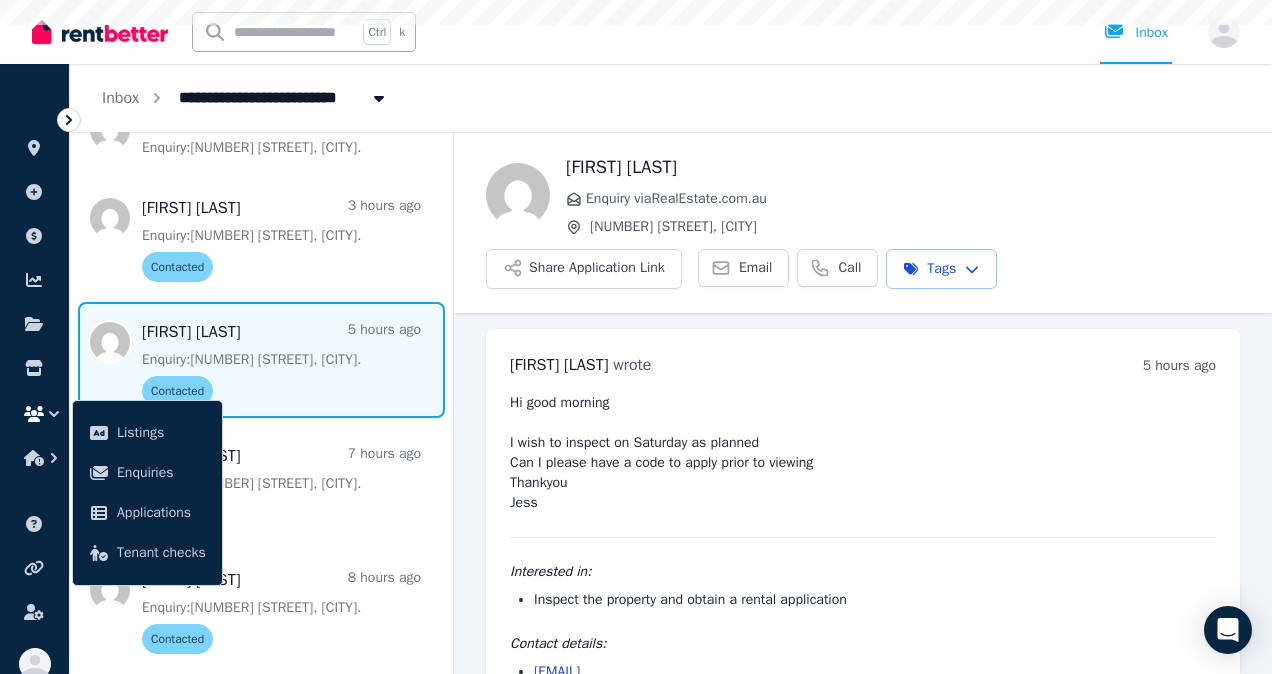 scroll, scrollTop: 72, scrollLeft: 0, axis: vertical 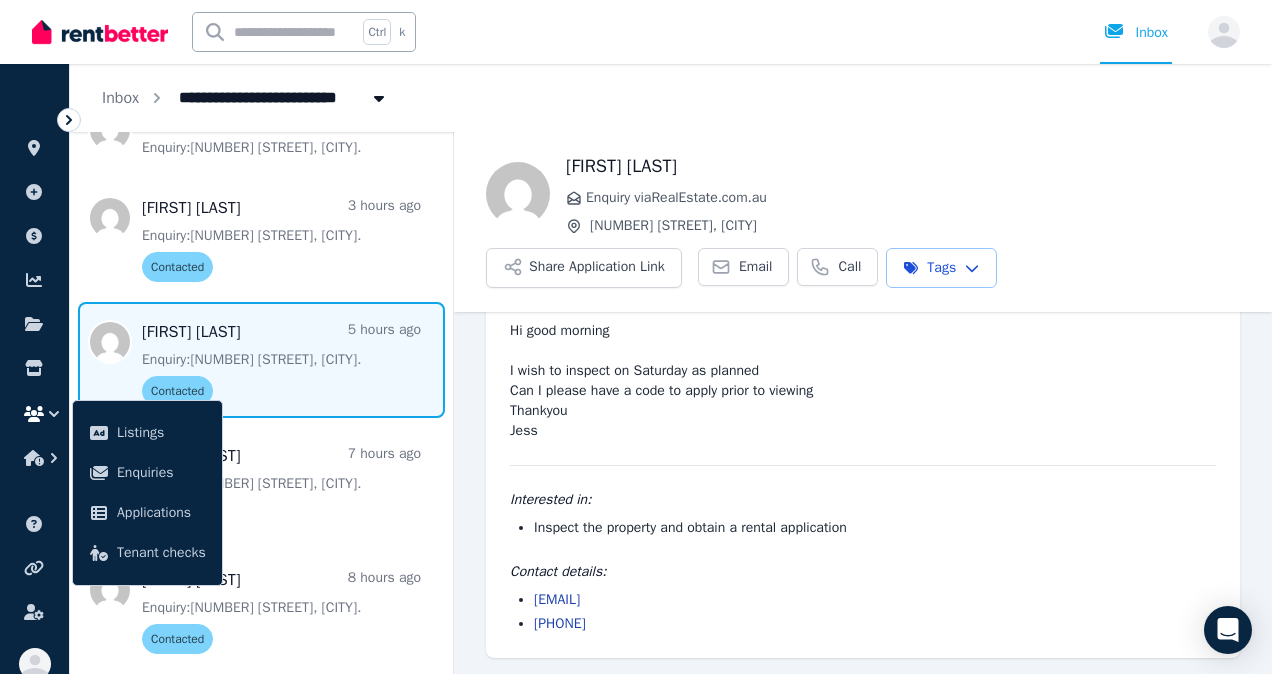 click on "Contact details:" at bounding box center (863, 572) 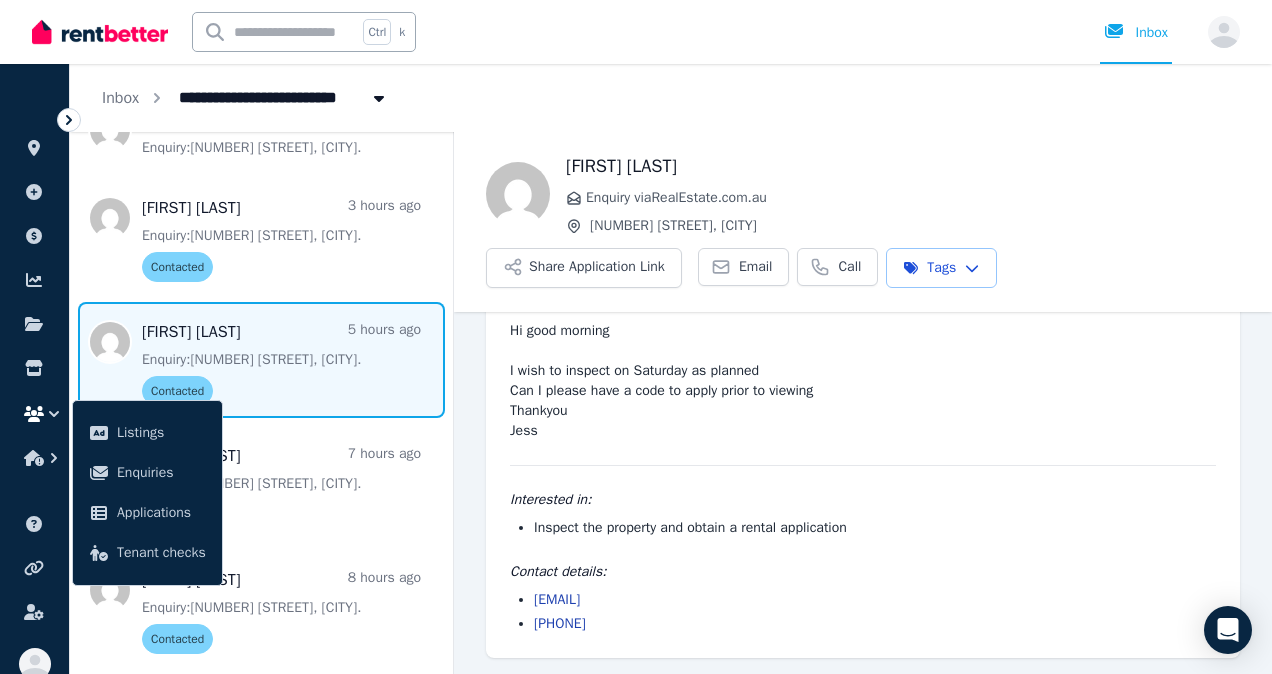 click 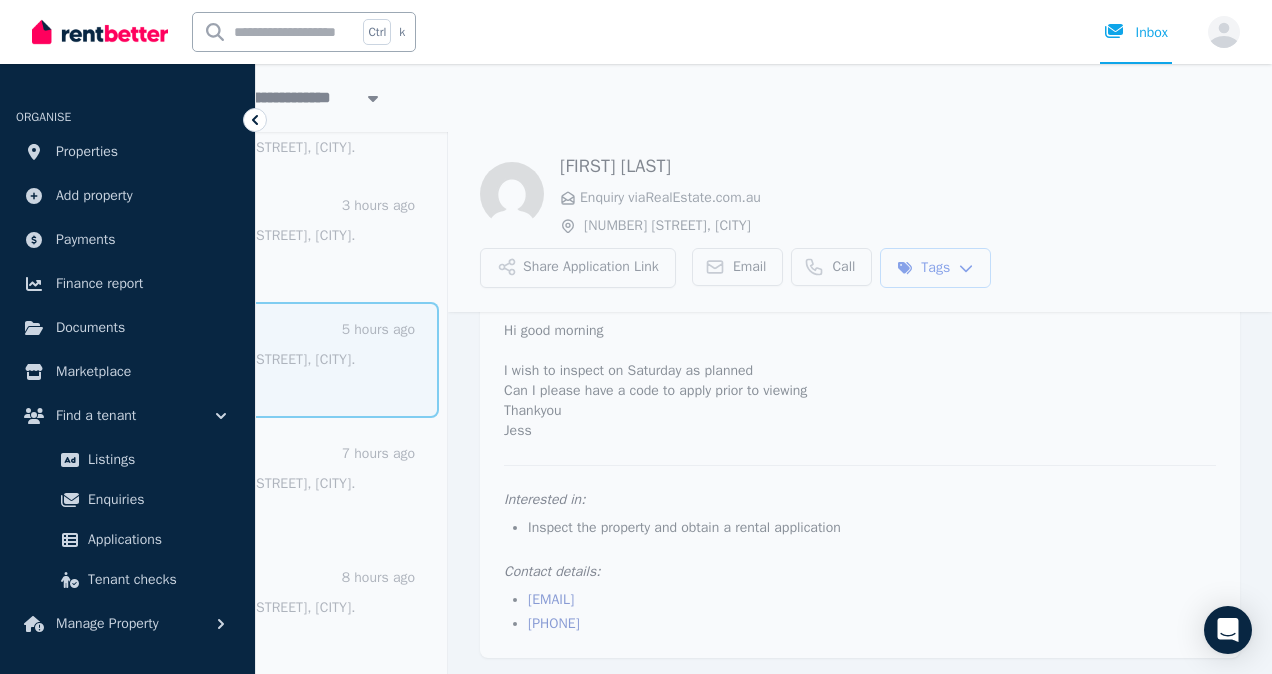 click 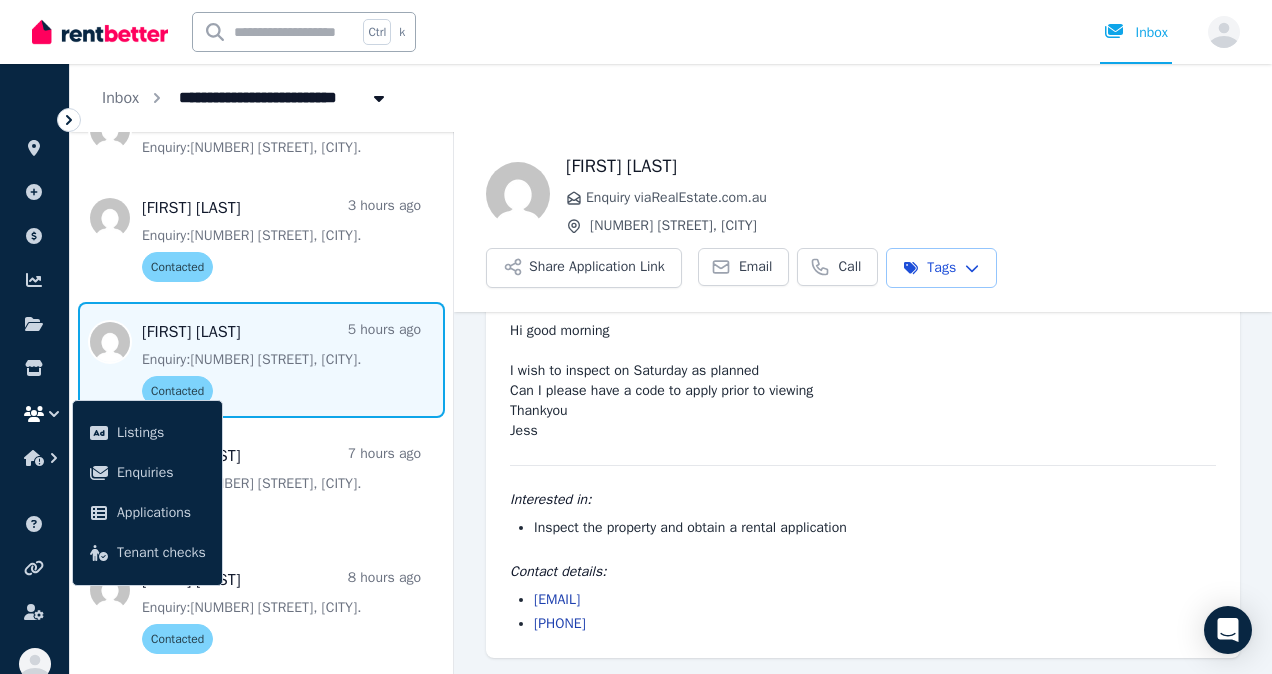 click on "Hi good morning
I wish to inspect on Saturday as planned
Can I please have a code to apply prior to viewing
Thankyou
Jess Interested in: Inspect the property and obtain a rental application Contact details: [EMAIL] [PHONE]" at bounding box center [863, 477] 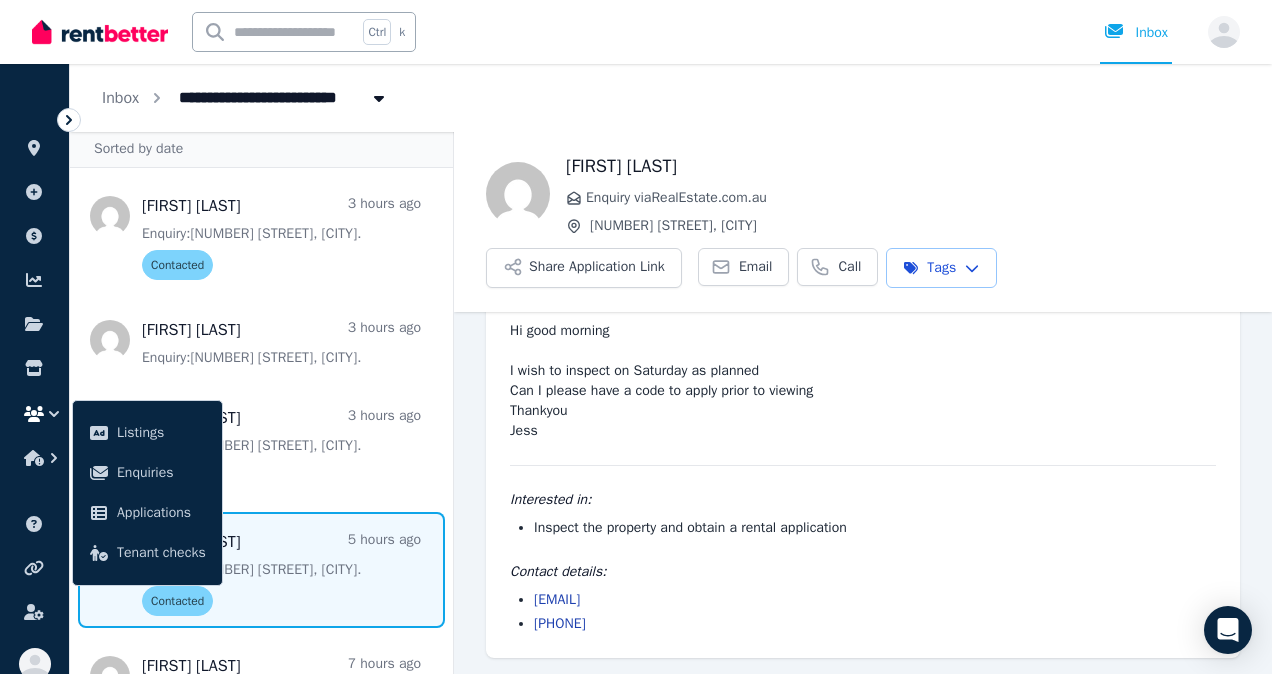 scroll, scrollTop: 62, scrollLeft: 0, axis: vertical 